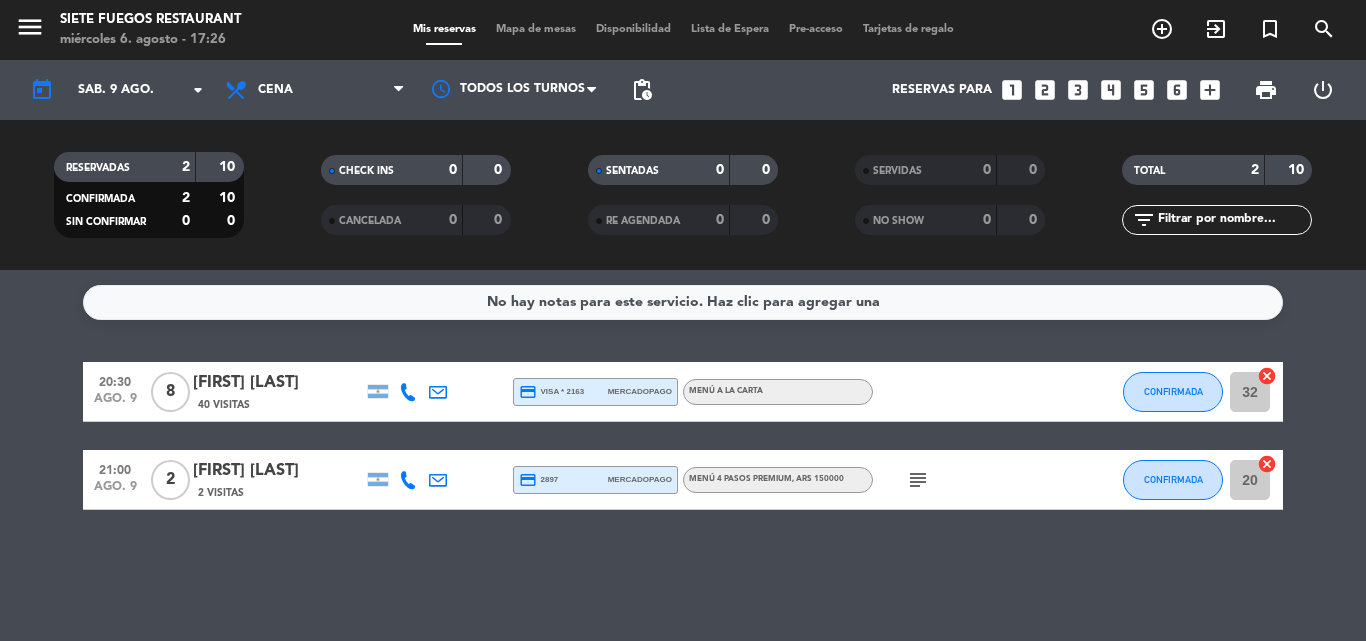 scroll, scrollTop: 0, scrollLeft: 0, axis: both 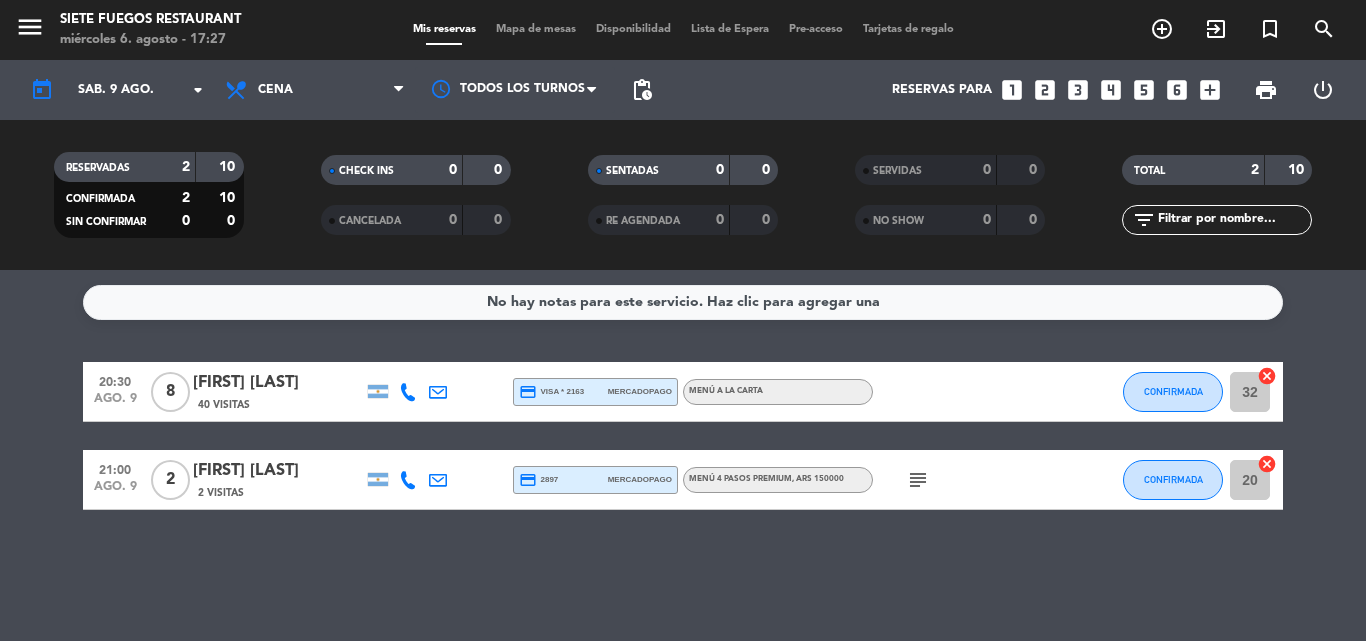 drag, startPoint x: 787, startPoint y: 478, endPoint x: 850, endPoint y: 488, distance: 63.788715 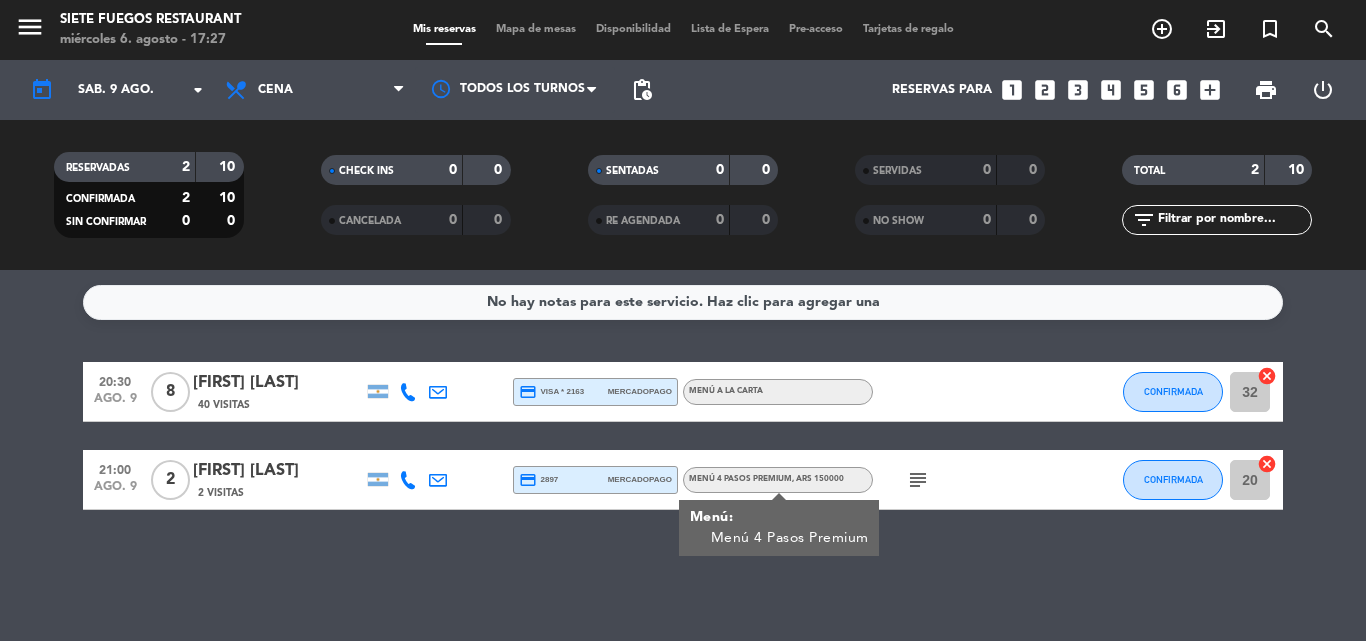 click on "subject" 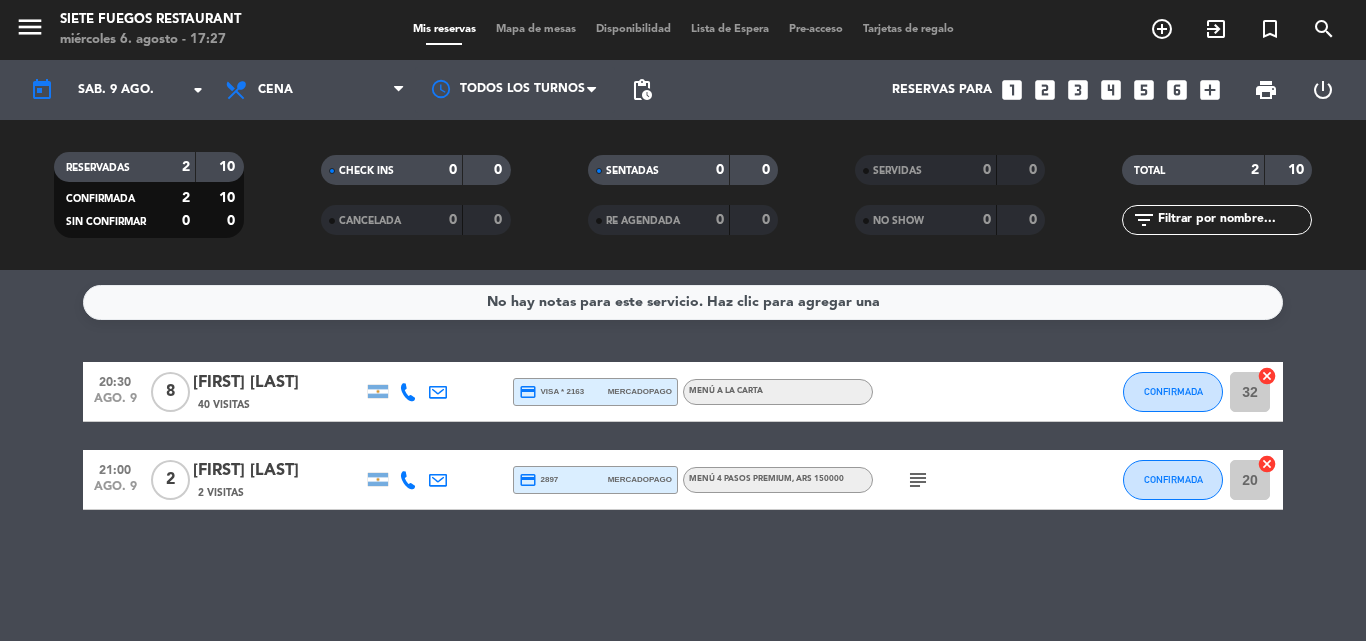 click on "subject" 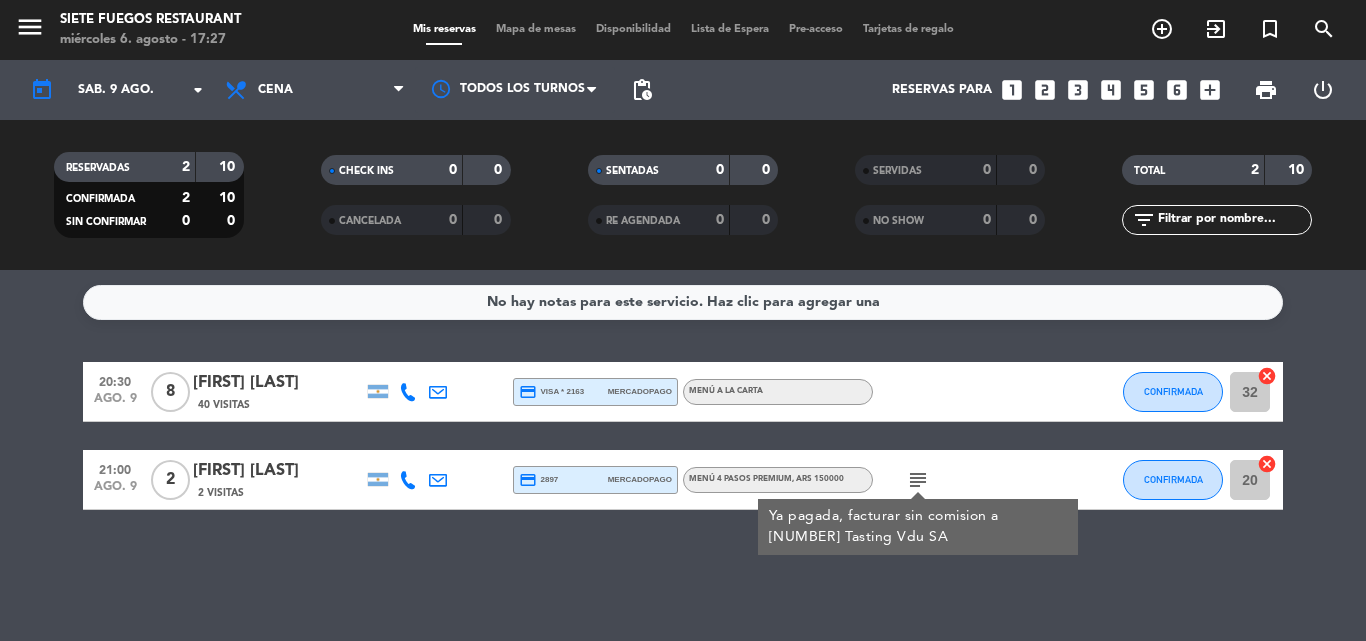 click on "No hay notas para este servicio. Haz clic para agregar una [TIME] [MONTH]. [DAY] [NUMBER] [FIRST] [LAST] [NUMBER] Visitas credit_card visa * [LAST_FOUR] mercadopago Menú a la carta CONFIRMADA [NUMBER] cancel [TIME] [MONTH]. [DAY] [NUMBER] [FIRST] [LAST] [NUMBER] Visitas credit_card [NUMBER] mercadopago Menú 4 Pasos Premium , ARS [NUMBER] subject Ya pagada, facturar sin comision a [NUMBER] Tasting Vdu SA CONFIRMADA [NUMBER] cancel" 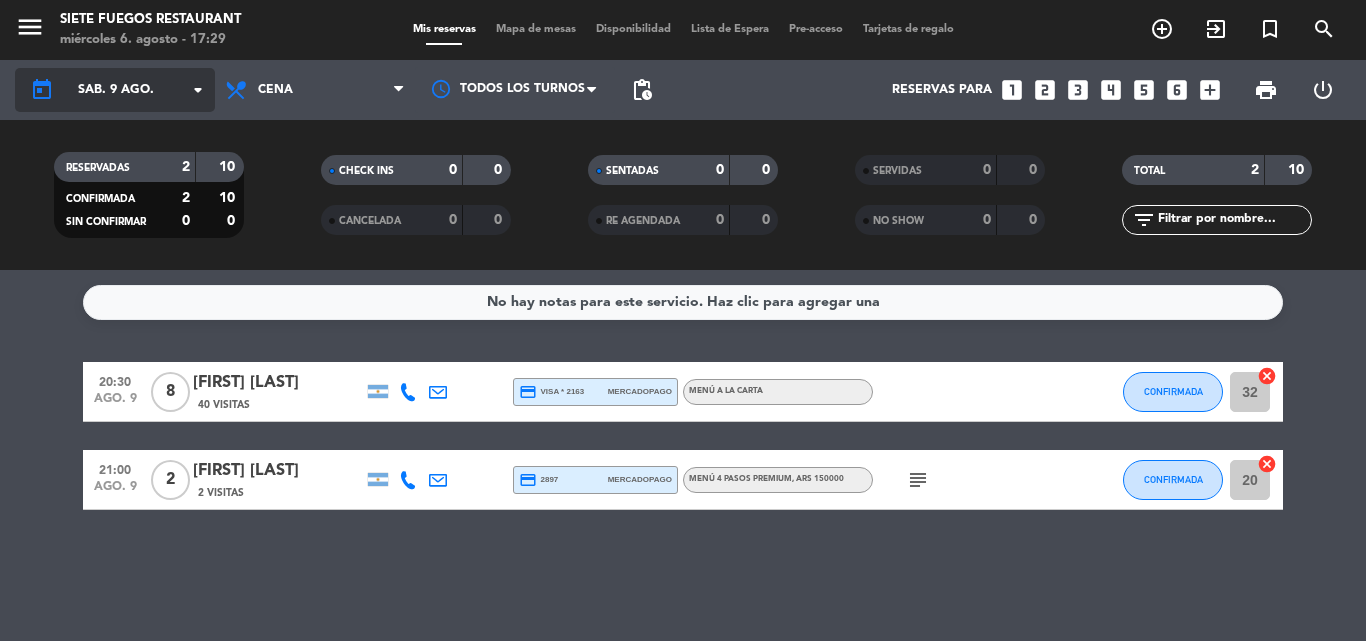 click on "sáb. 9 ago." 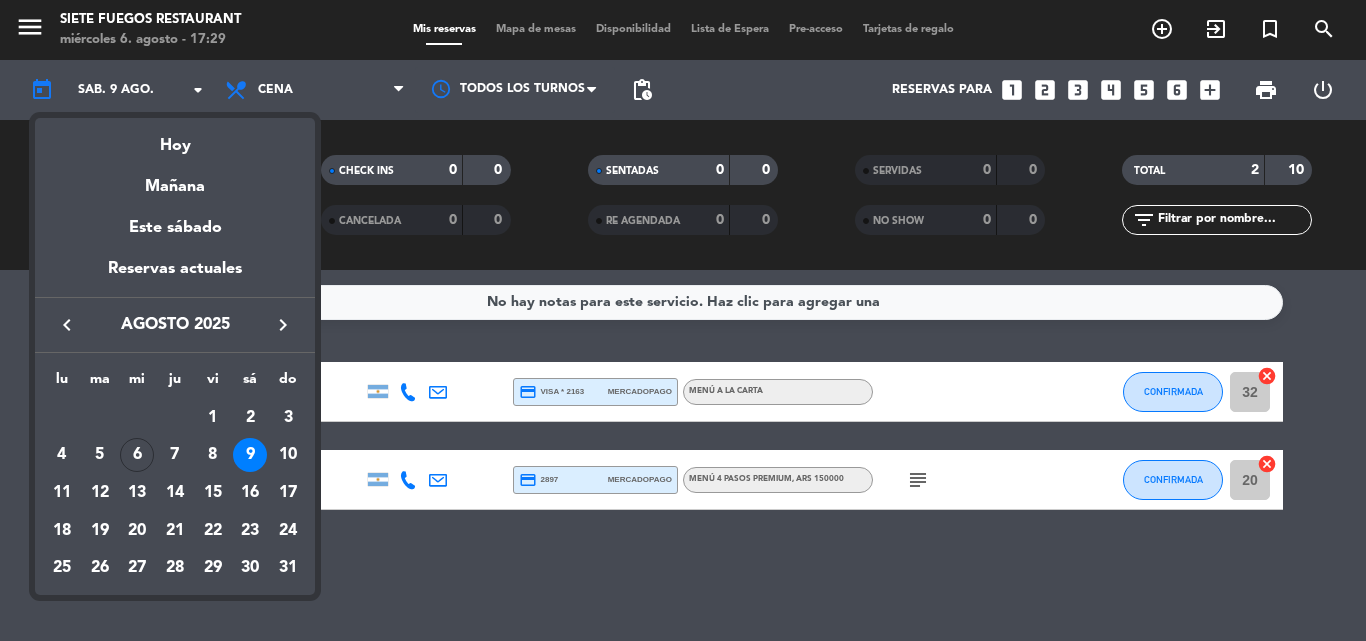 click on "7" at bounding box center [175, 455] 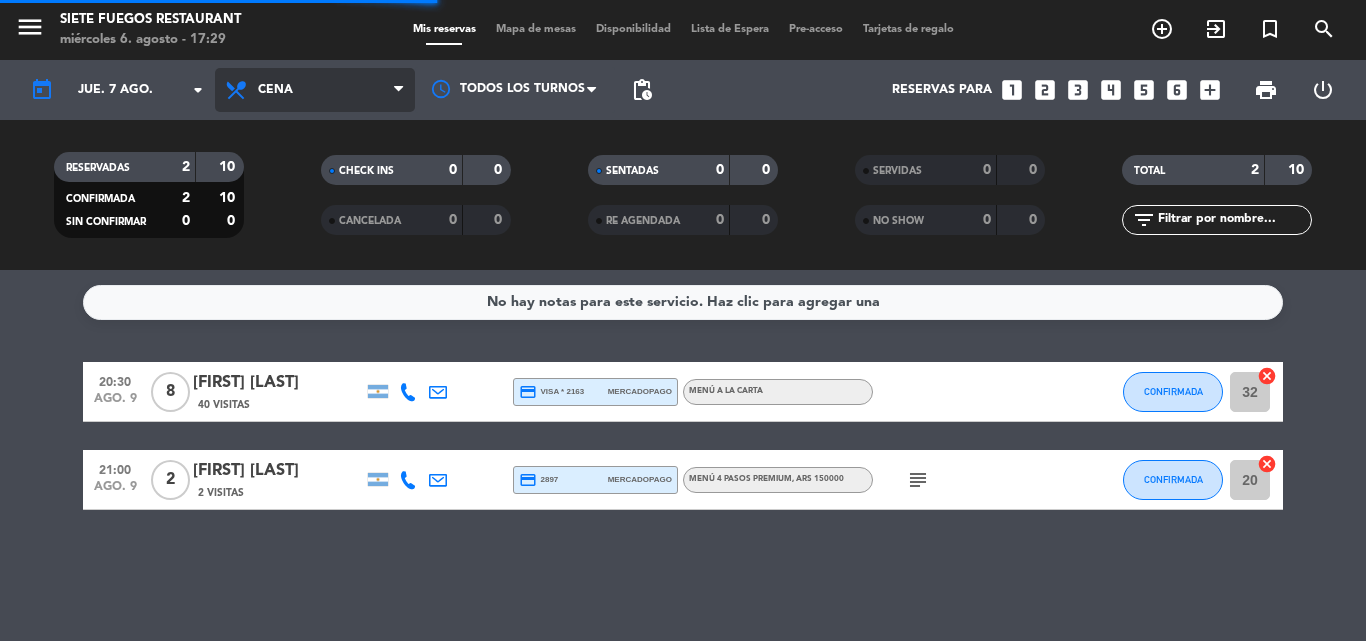 click on "Cena" at bounding box center [315, 90] 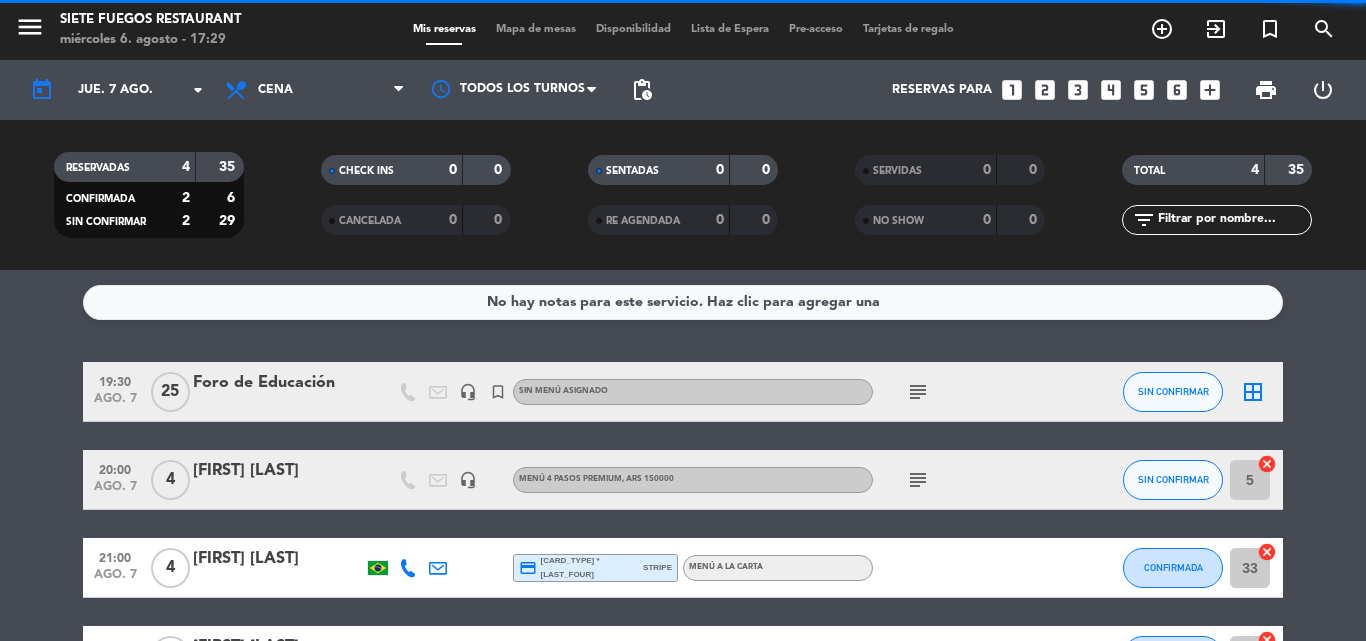 click on "CHECK INS   0   0" 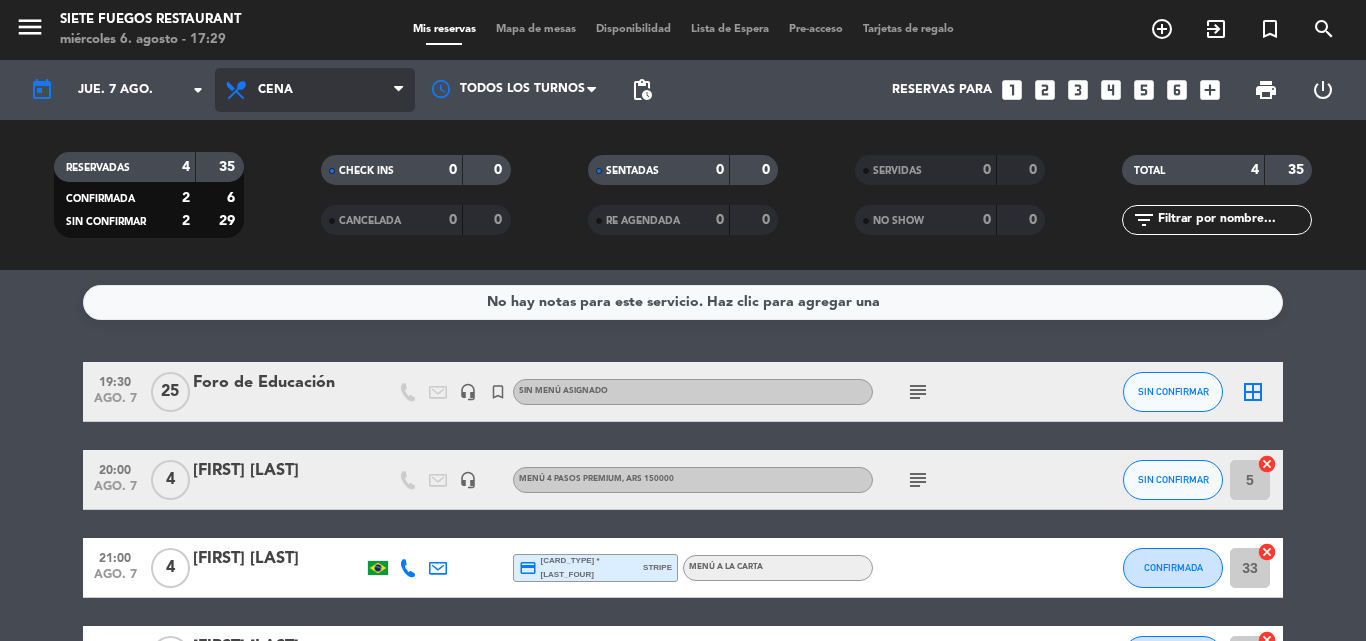 drag, startPoint x: 315, startPoint y: 84, endPoint x: 316, endPoint y: 141, distance: 57.00877 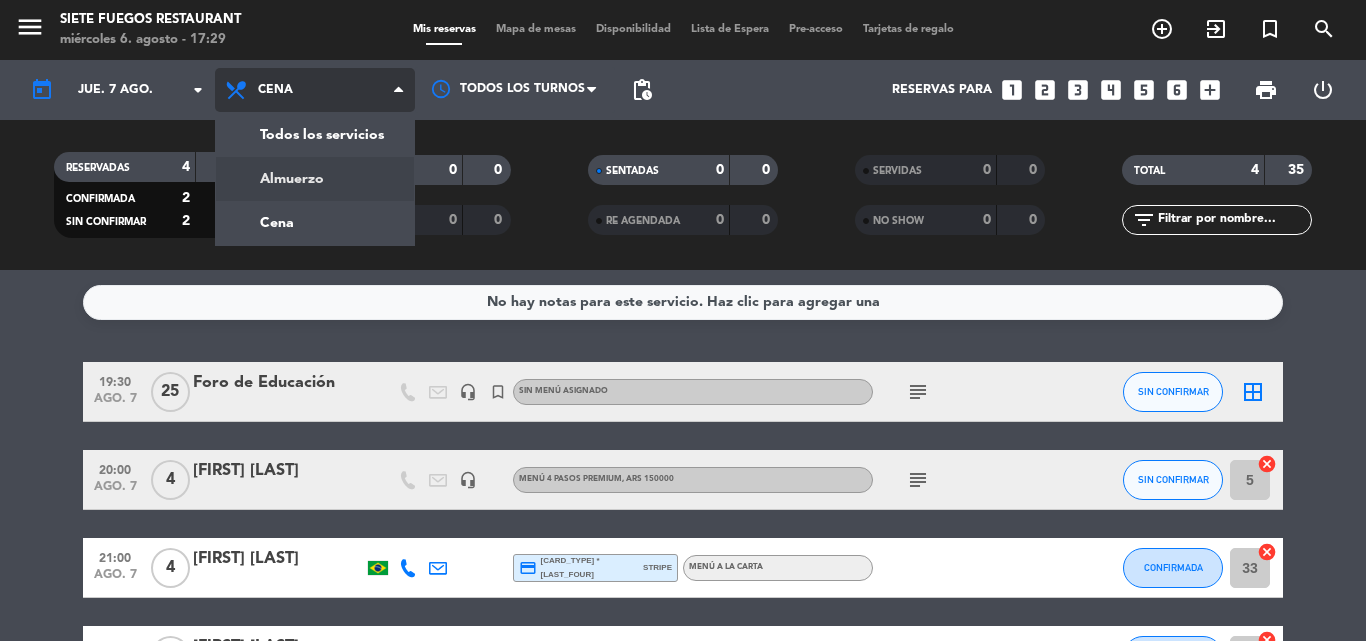 click on "menu  Siete Fuegos Restaurant   miércoles [DAY] [MONTH] - [TIME]   Mis reservas   Mapa de mesas   Disponibilidad   Lista de Espera   Pre-acceso   Tarjetas de regalo  add_circle_outline exit_to_app turned_in_not search today    jue. [DAY] [MONTH] arrow_drop_down  Todos los servicios  Almuerzo  Cena  Cena  Todos los servicios  Almuerzo  Cena Todos los turnos pending_actions  Reservas para   looks_one   looks_two   looks_3   looks_4   looks_5   looks_6   add_box  print  power_settings_new   RESERVADAS   4   35   CONFIRMADA   2   6   SIN CONFIRMAR   2   29   CHECK INS   0   0   CANCELADA   0   0   SENTADAS   0   0   RE AGENDADA   0   0   SERVIDAS   0   0   NO SHOW   0   0   TOTAL   4   35  filter_list" 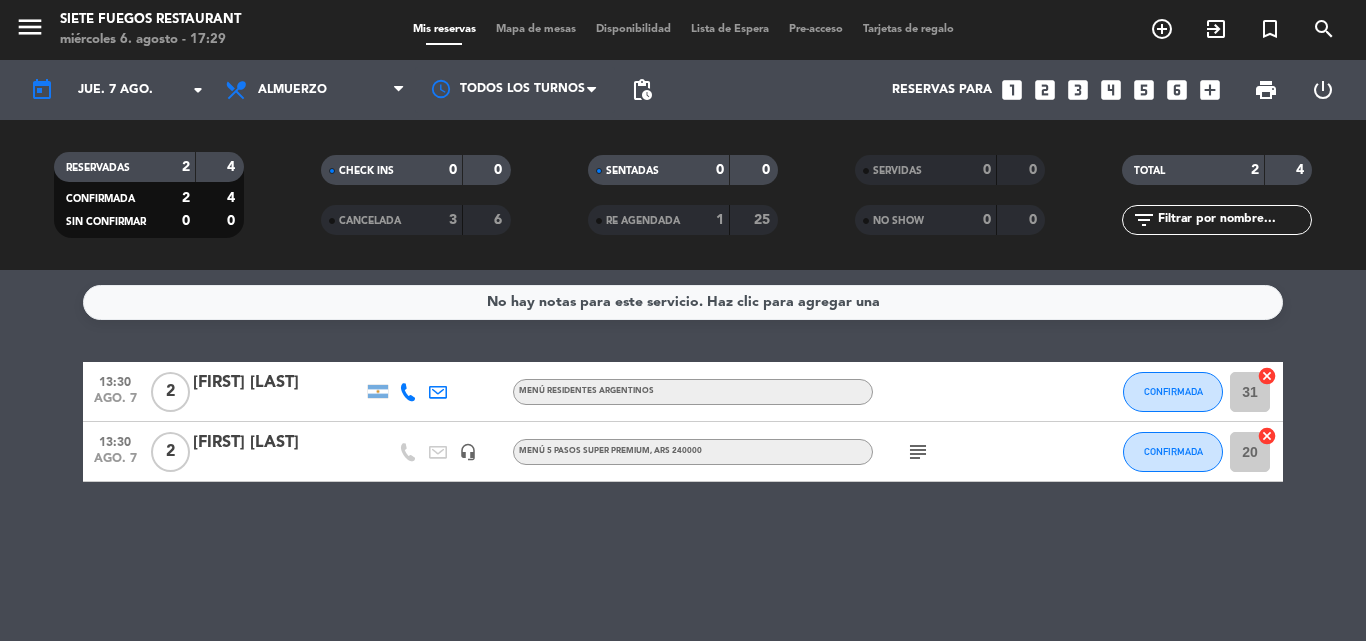 click on "Menú Residentes Argentinos" 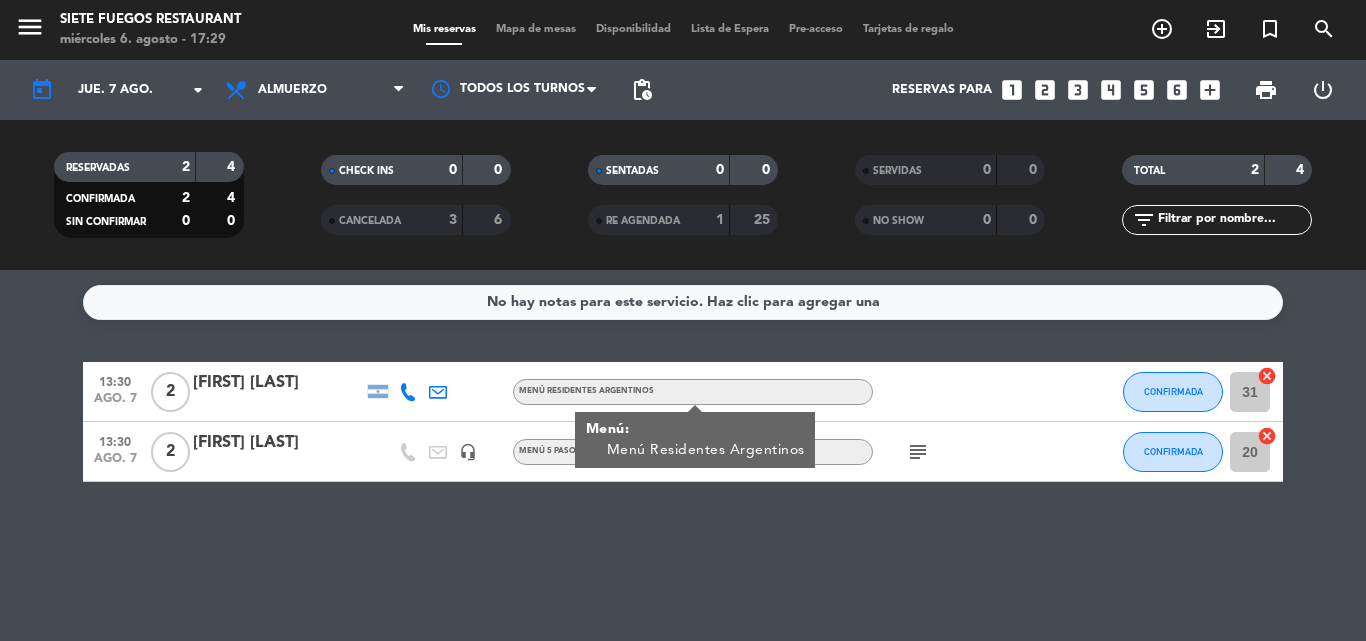 click on "[TIME] [MONTH]. [DAY] [NUMBER] [FIRST] [LAST] headset_mic Menú 5 Pasos Super Premium , ARS [NUMBER] subject CONFIRMADA [NUMBER] cancel" 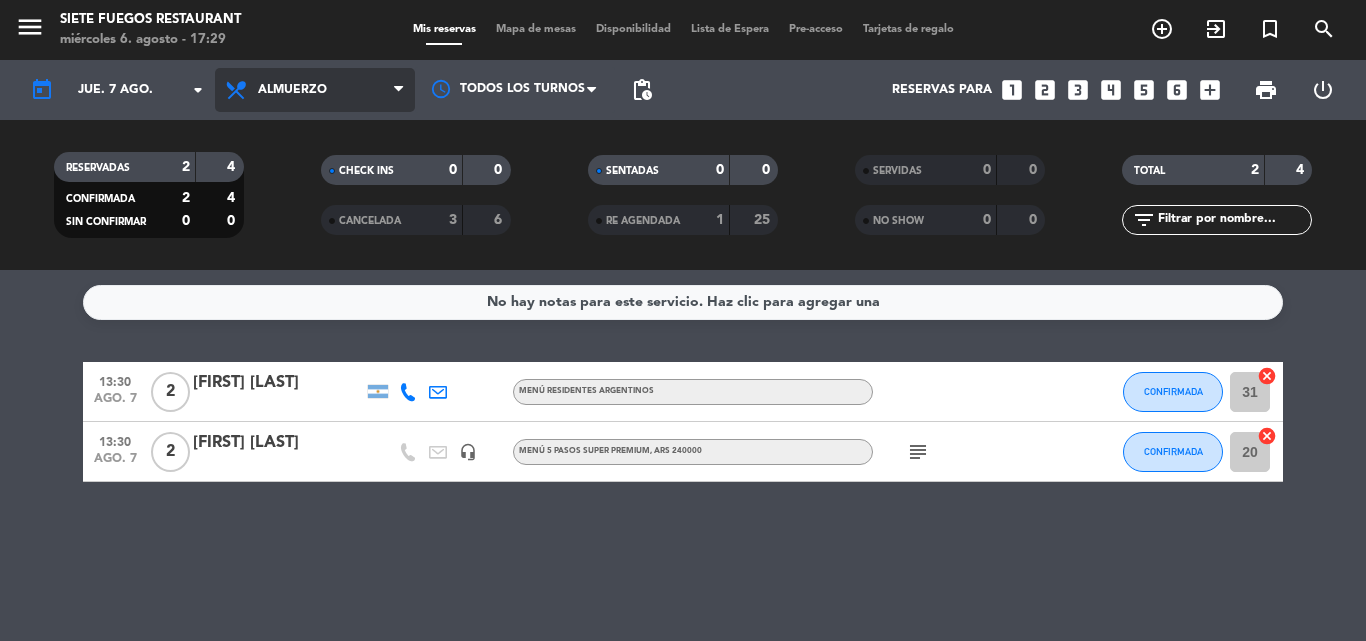 click on "Almuerzo" at bounding box center (315, 90) 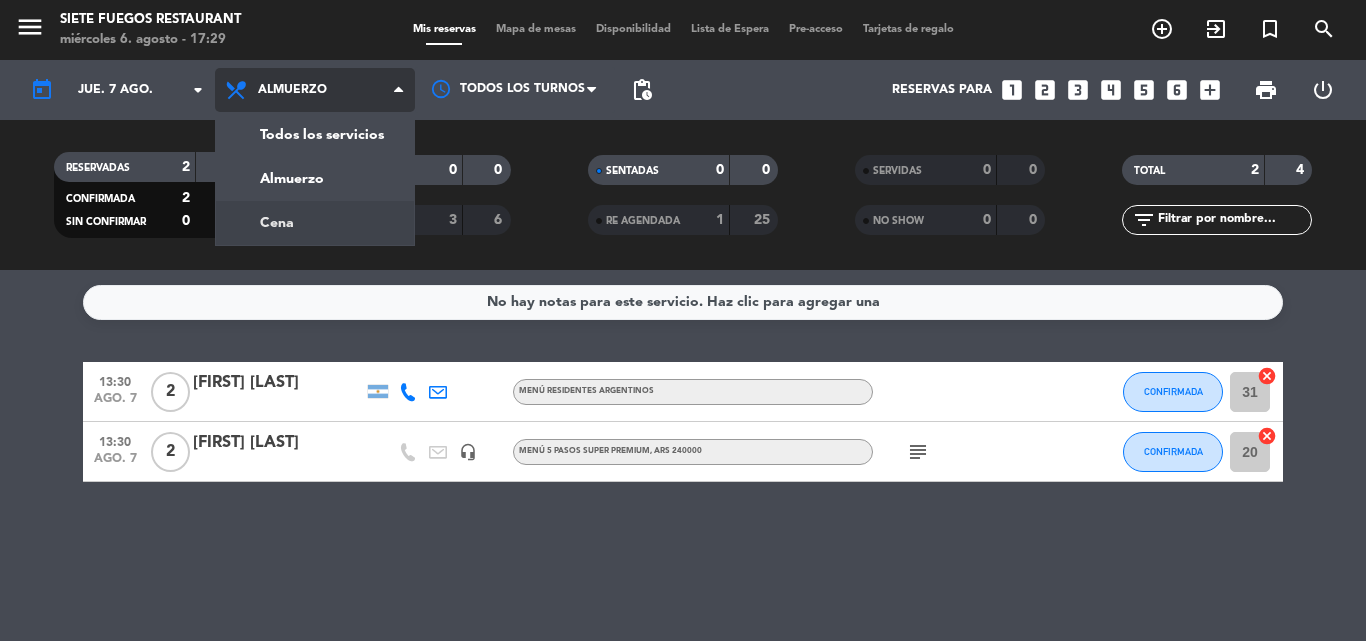 click on "menu  Siete Fuegos Restaurant   miércoles [DAY] [MONTH] - [TIME]   Mis reservas   Mapa de mesas   Disponibilidad   Lista de Espera   Pre-acceso   Tarjetas de regalo  add_circle_outline exit_to_app turned_in_not search today    jue. [DAY] [MONTH] arrow_drop_down  Todos los servicios  Almuerzo  Cena  Almuerzo  Todos los servicios  Almuerzo  Cena Todos los turnos pending_actions  Reservas para   looks_one   looks_two   looks_3   looks_4   looks_5   looks_6   add_box  print  power_settings_new   RESERVADAS   2   4   CONFIRMADA   2   4   SIN CONFIRMAR   0   0   CHECK INS   0   0   CANCELADA   3   6   SENTADAS   0   0   RE AGENDADA   1   25   SERVIDAS   0   0   NO SHOW   0   0   TOTAL   2   4  filter_list" 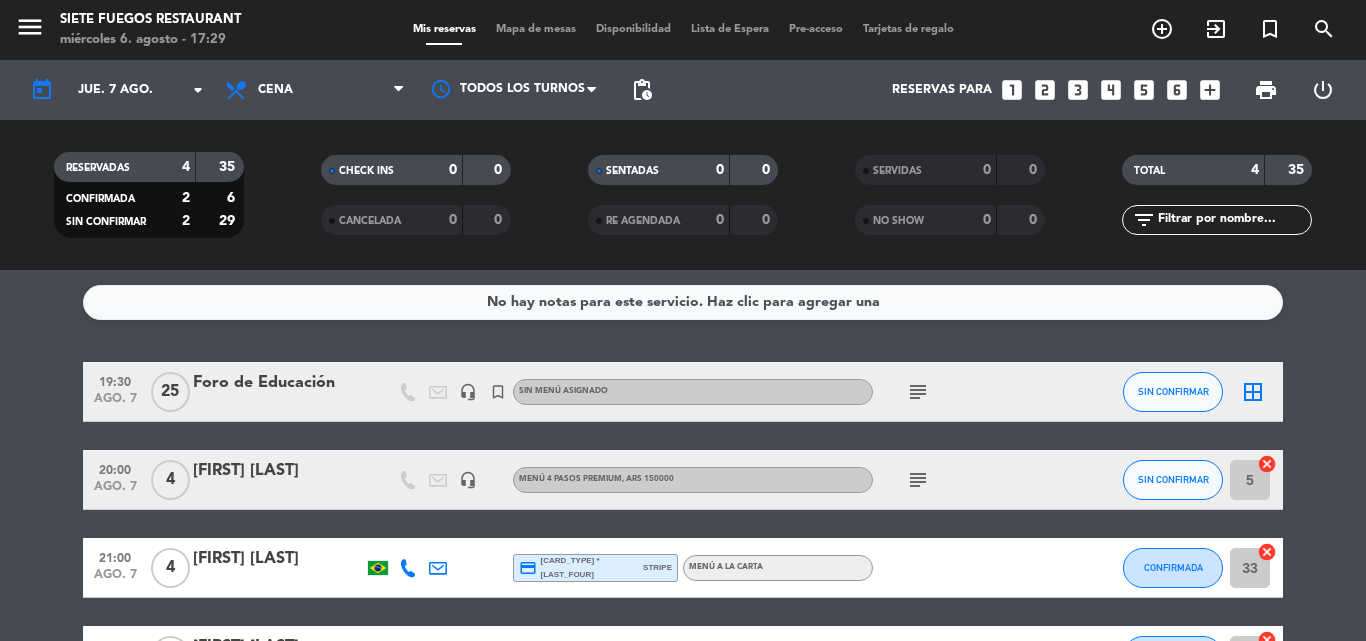 click on "subject" 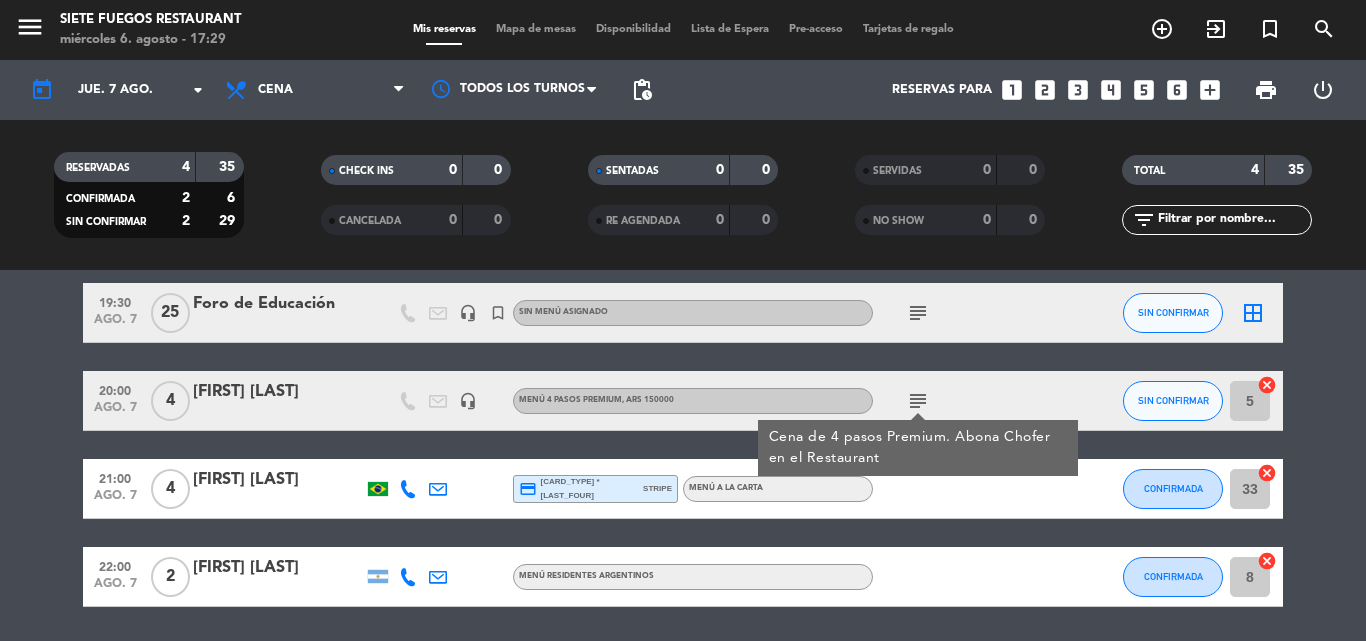 scroll, scrollTop: 145, scrollLeft: 0, axis: vertical 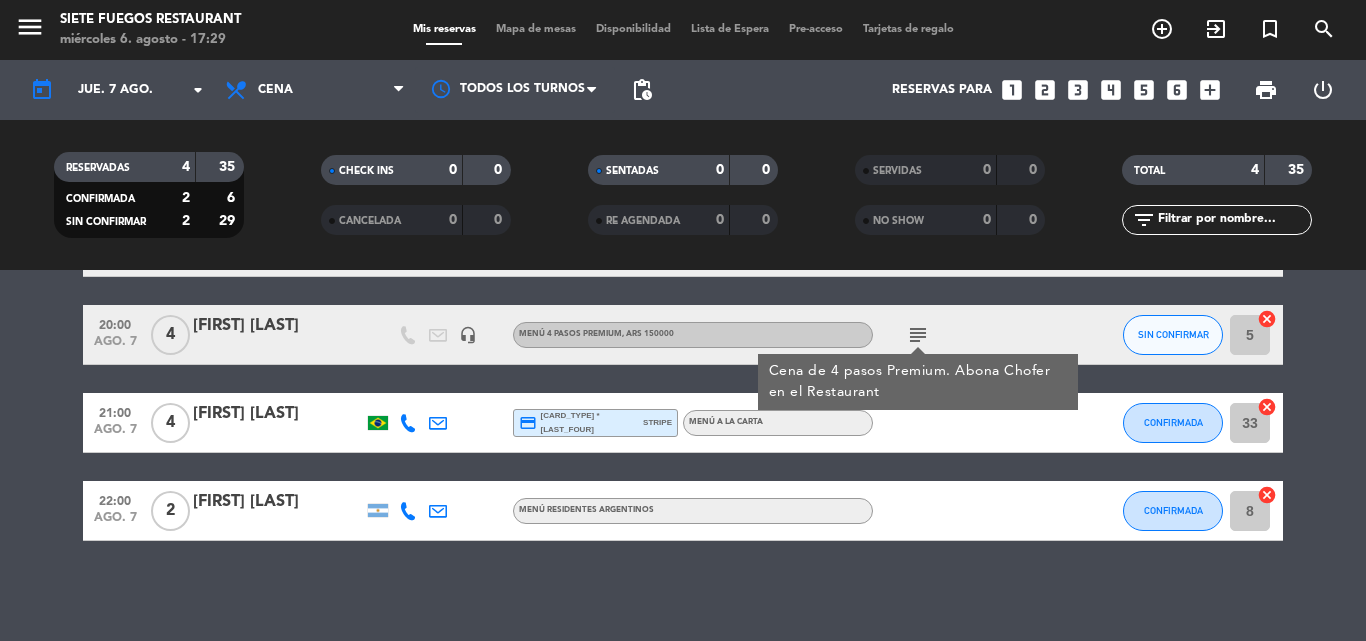 click on "Menú Residentes Argentinos" 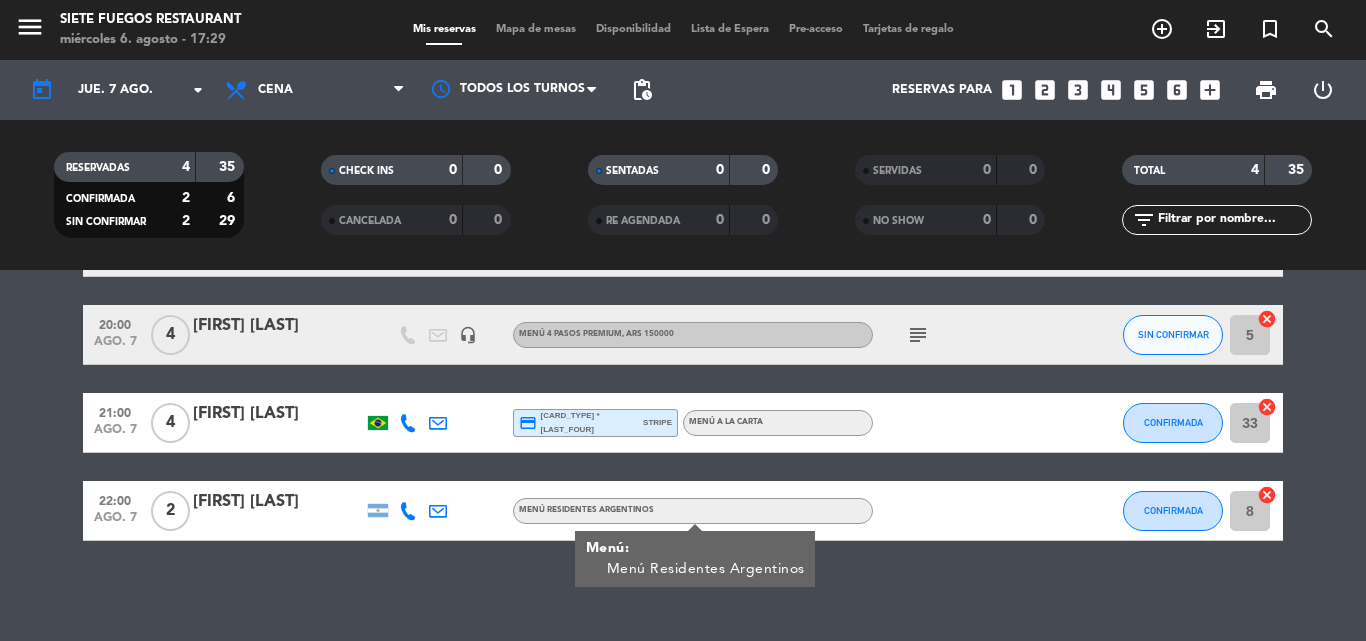 click on "Menú a la carta" 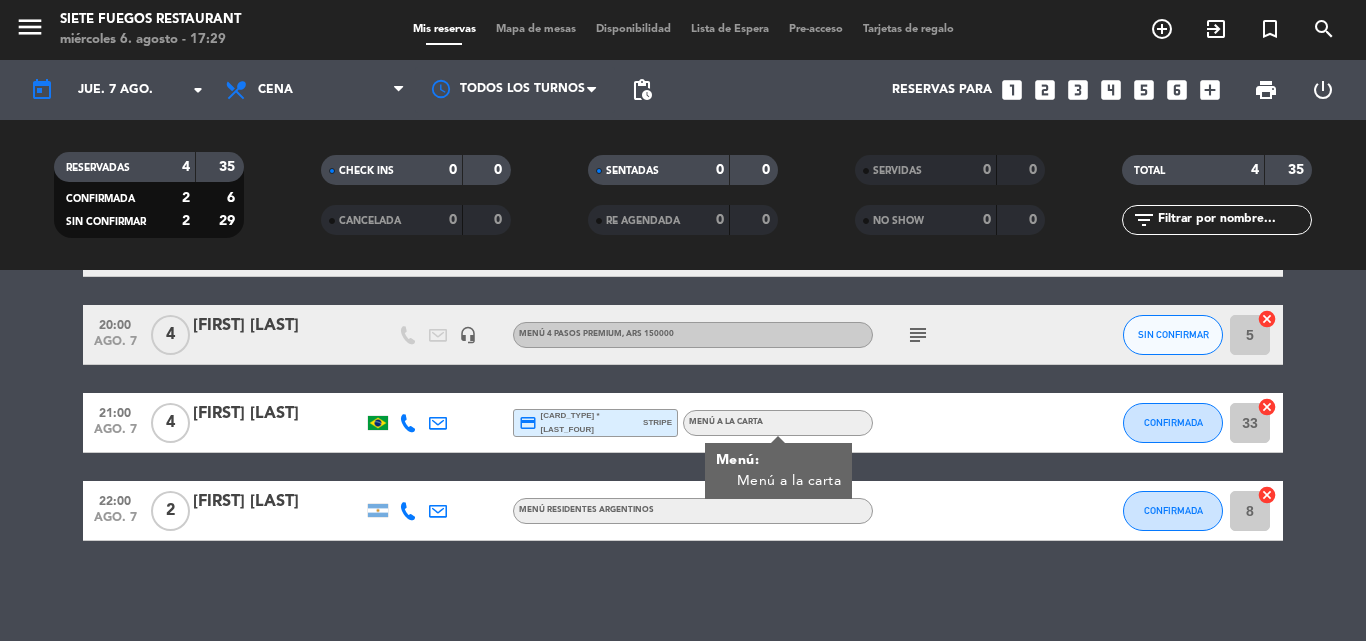 click on "Menú 4 Pasos Premium , ARS [NUMBER]" 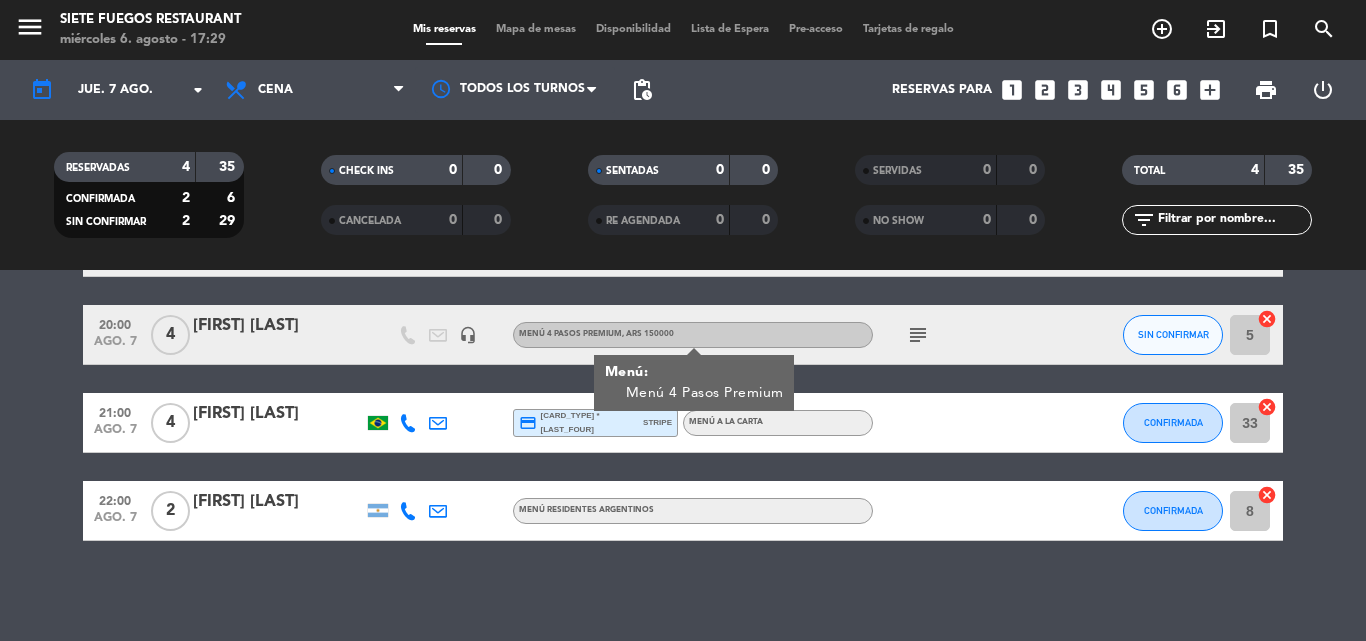 click on "subject" 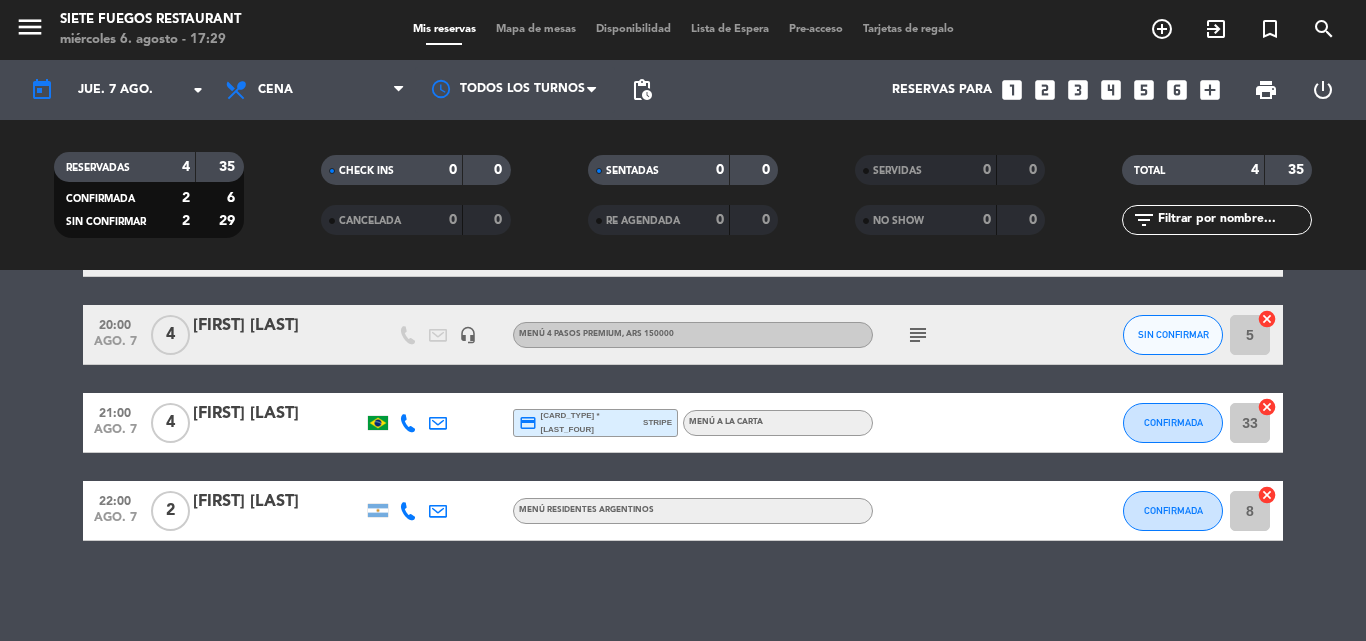 click on "subject" 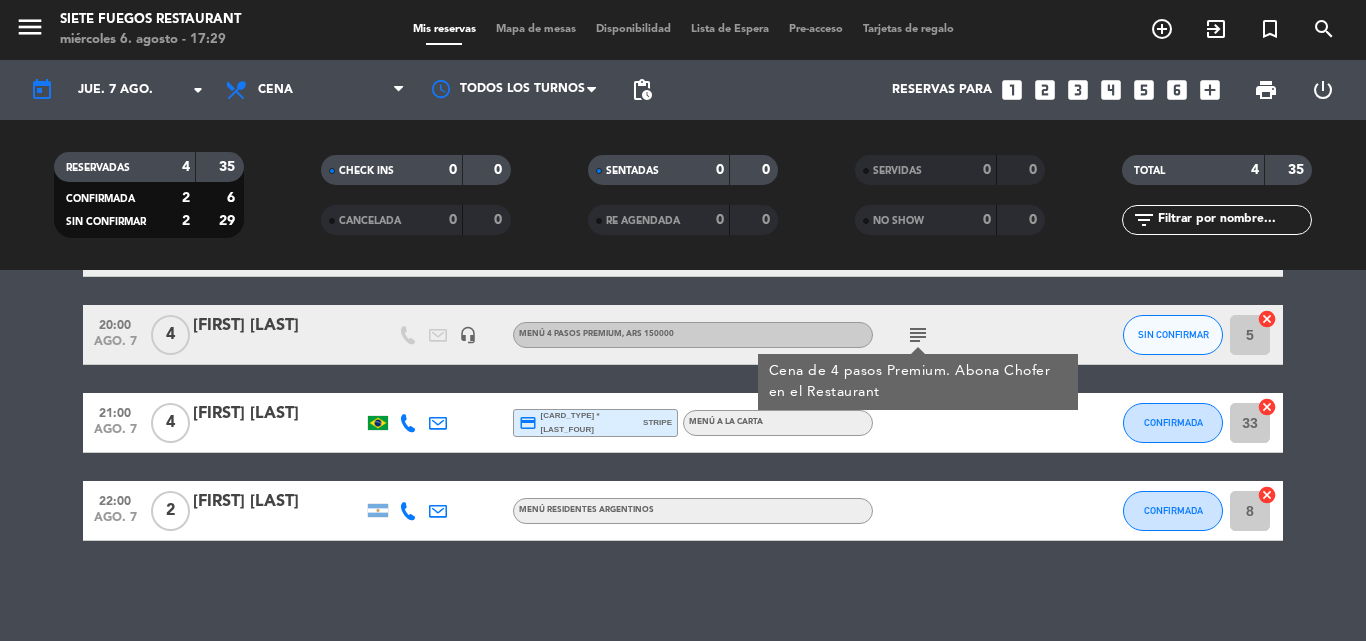 click on "subject" 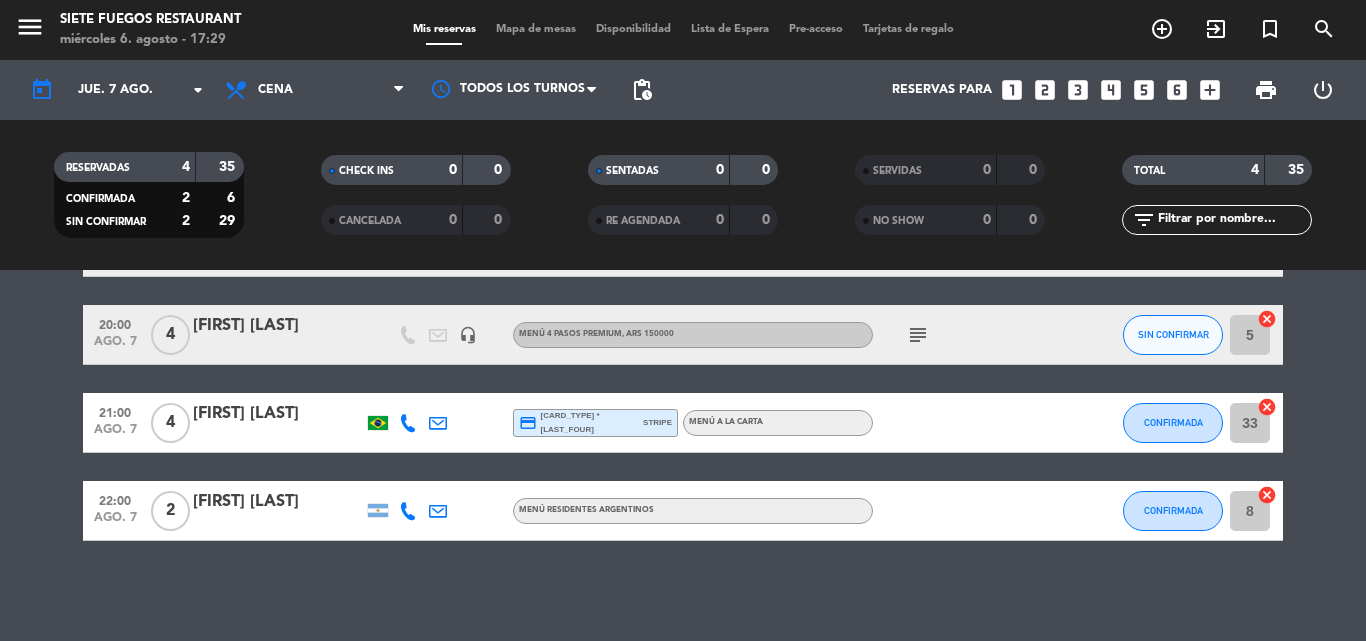 click on "subject" 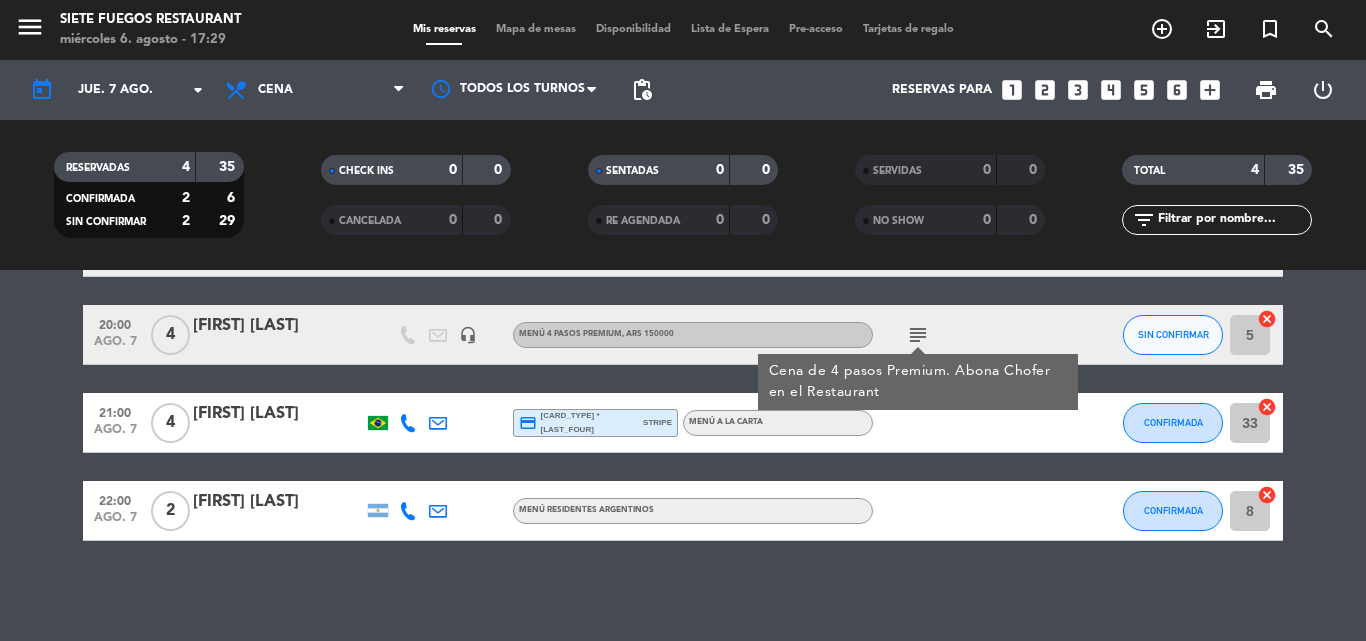 click on "subject" 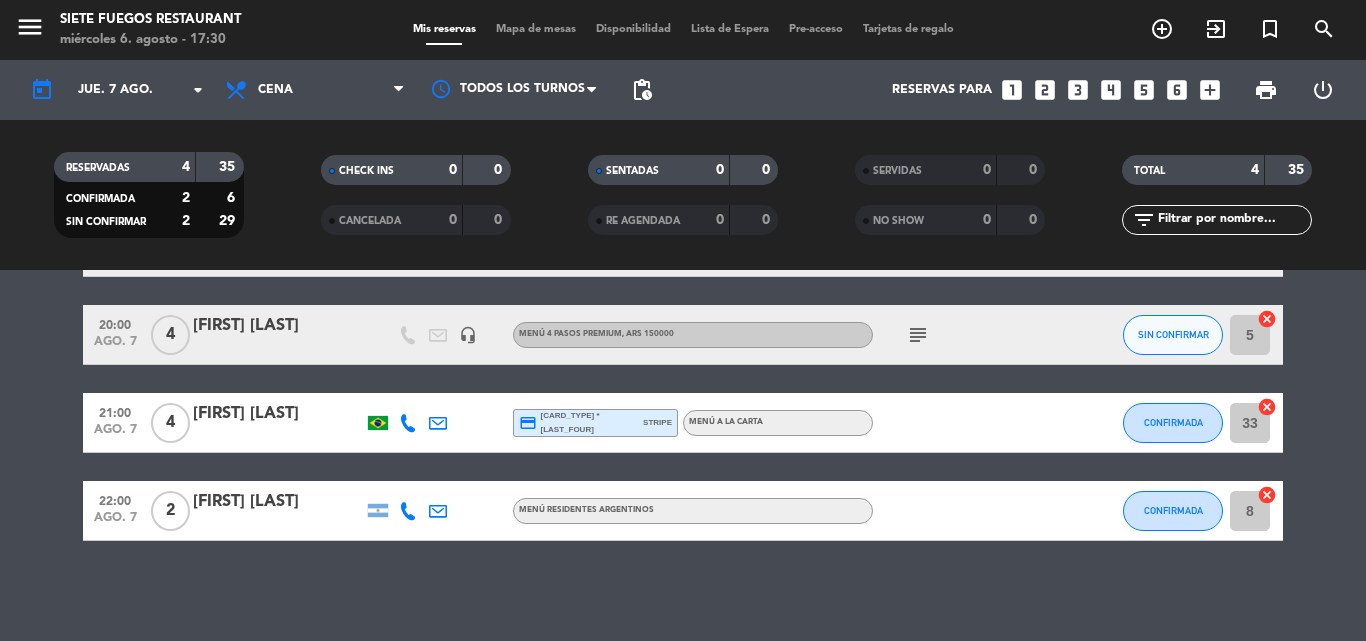 click on "today    jue. 7 ago. arrow_drop_down" 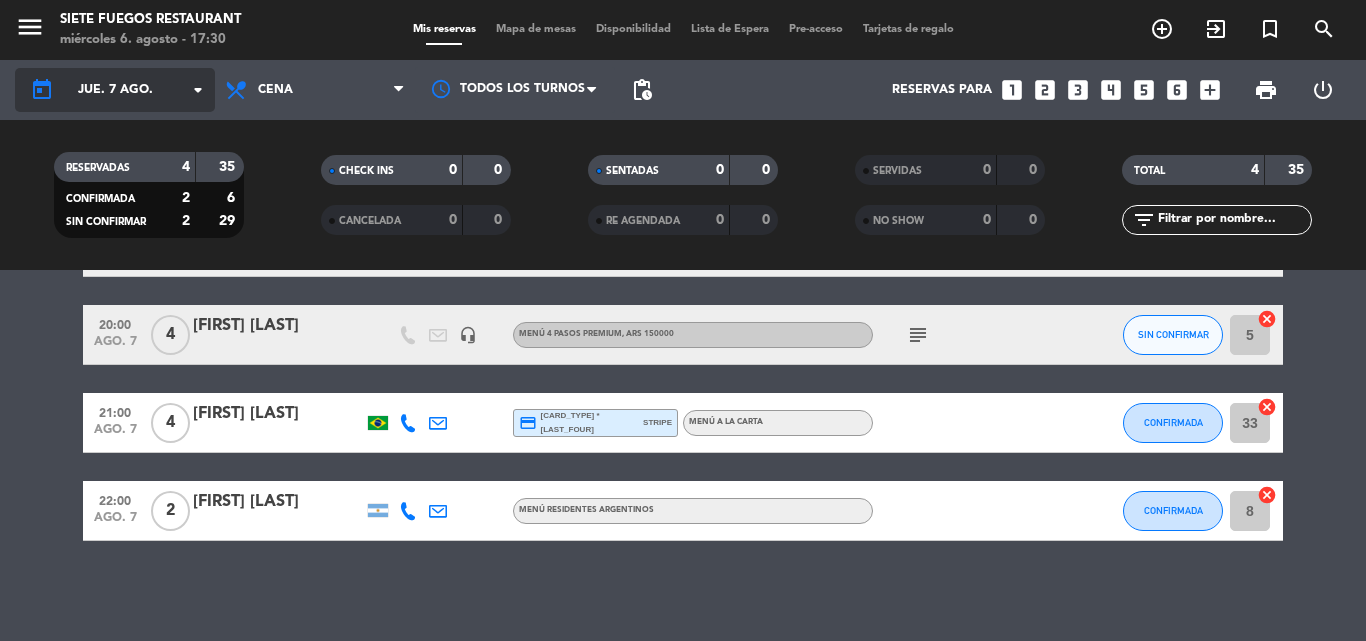 click on "jue. 7 ago." 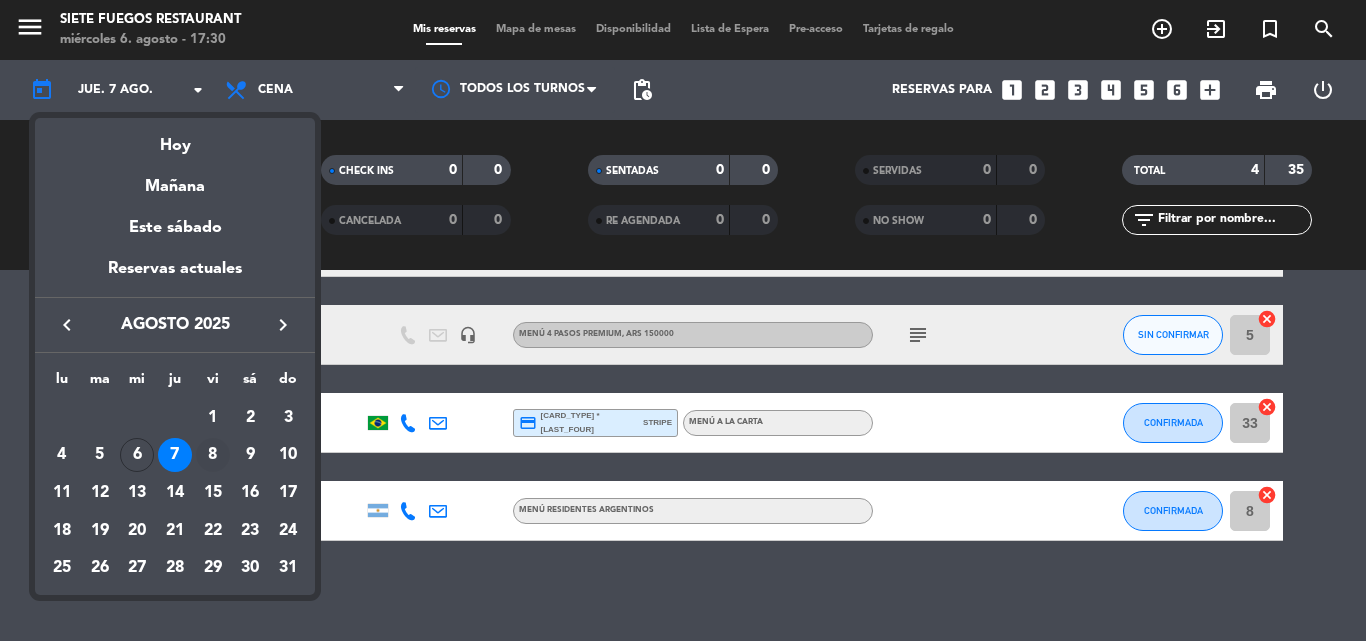 click on "8" at bounding box center (213, 455) 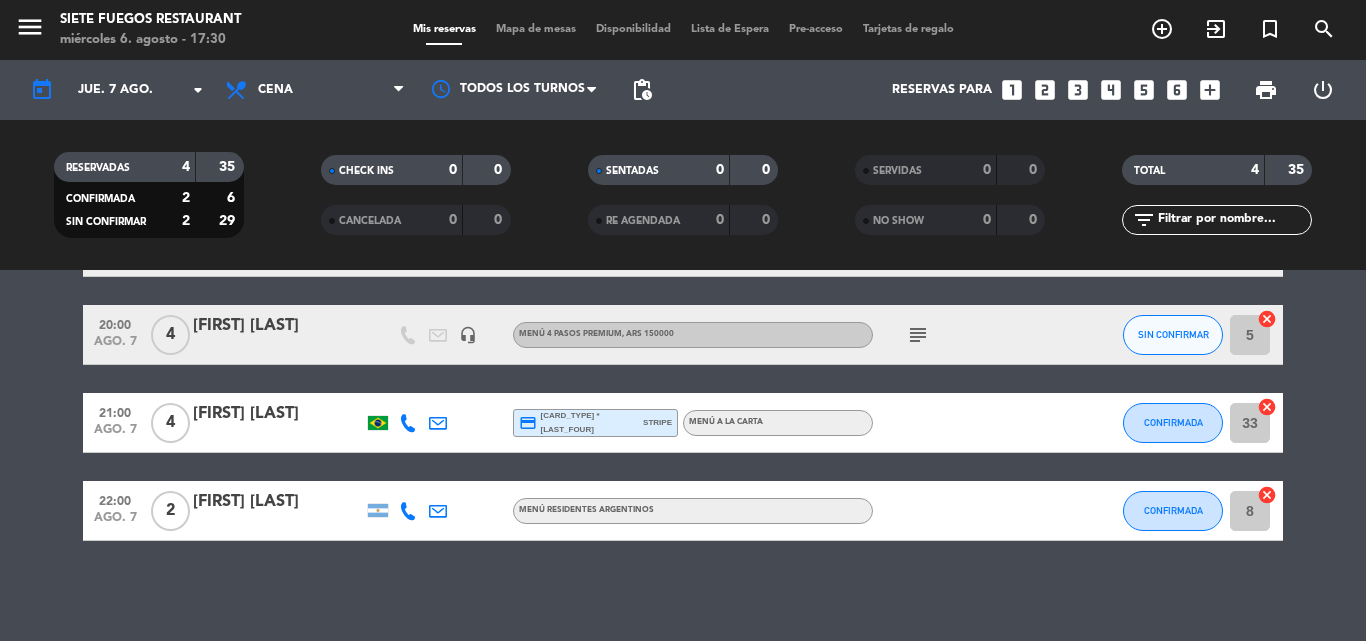 type on "vie. 8 ago." 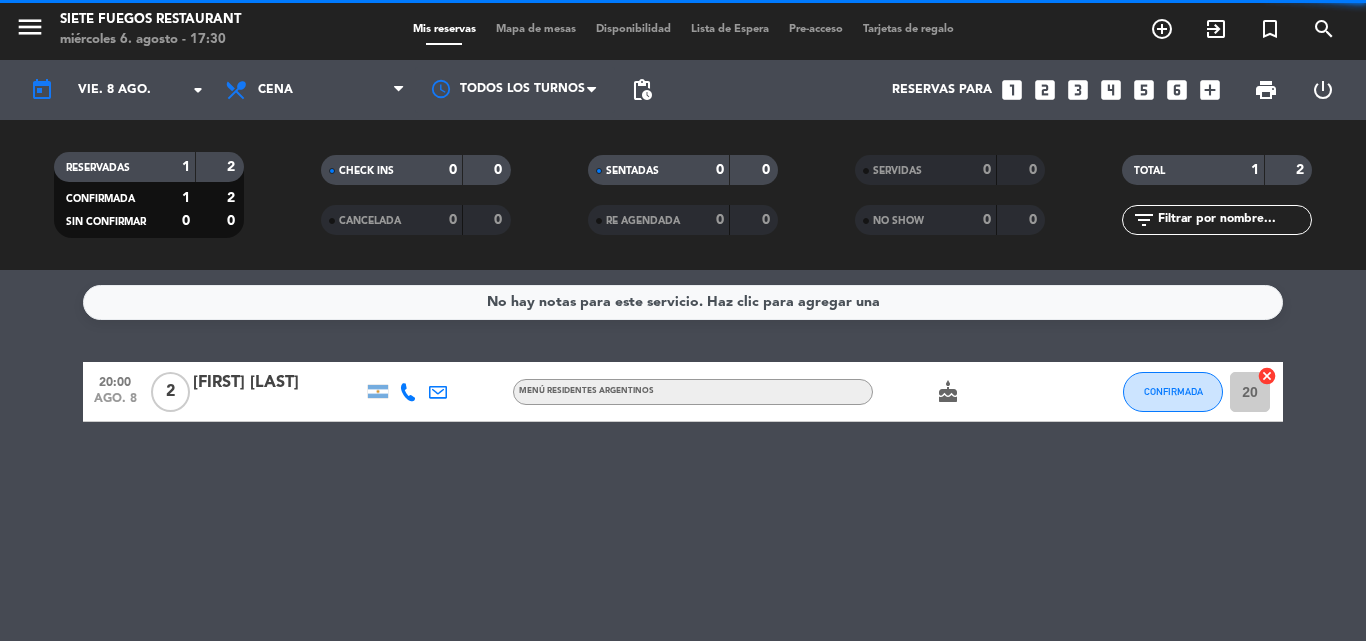 scroll, scrollTop: 0, scrollLeft: 0, axis: both 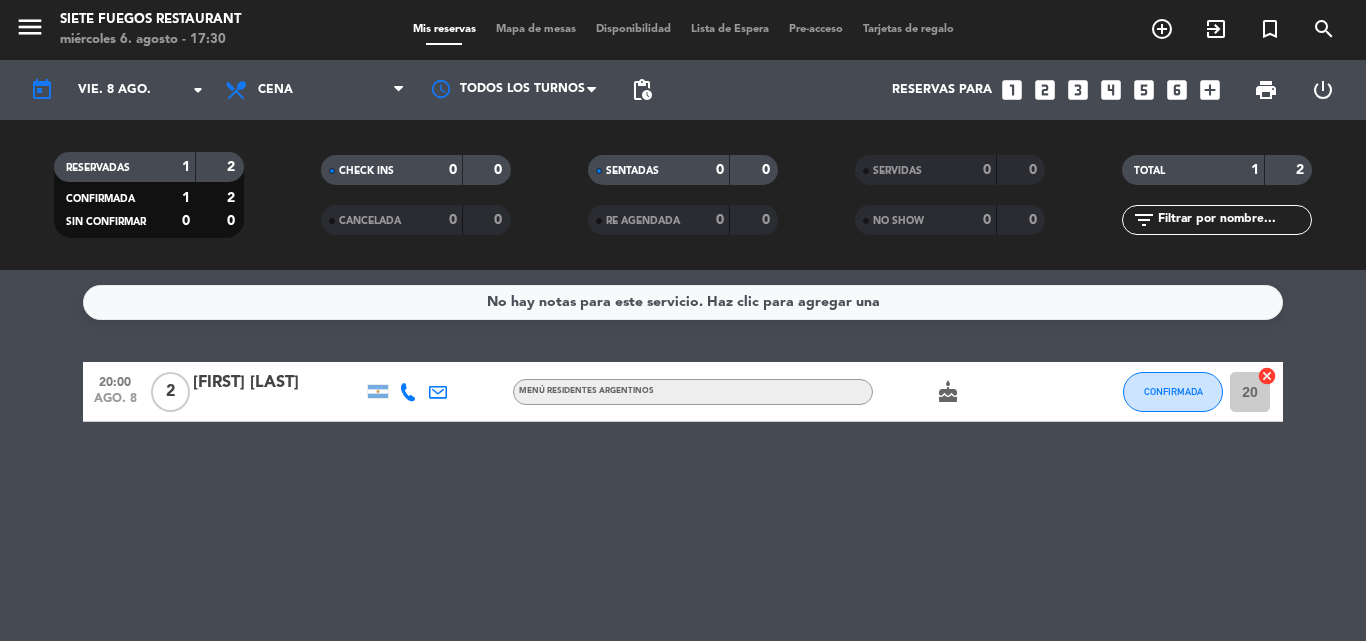 click on "Menú Residentes Argentinos" 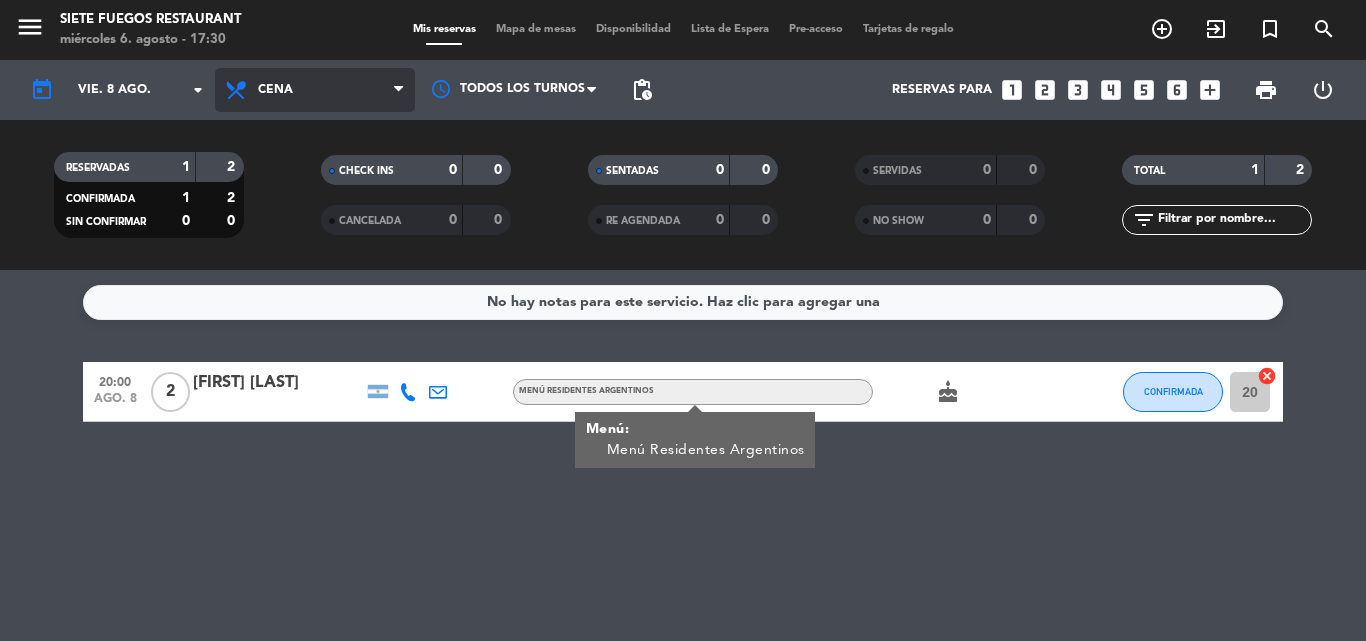 click on "Cena" at bounding box center [315, 90] 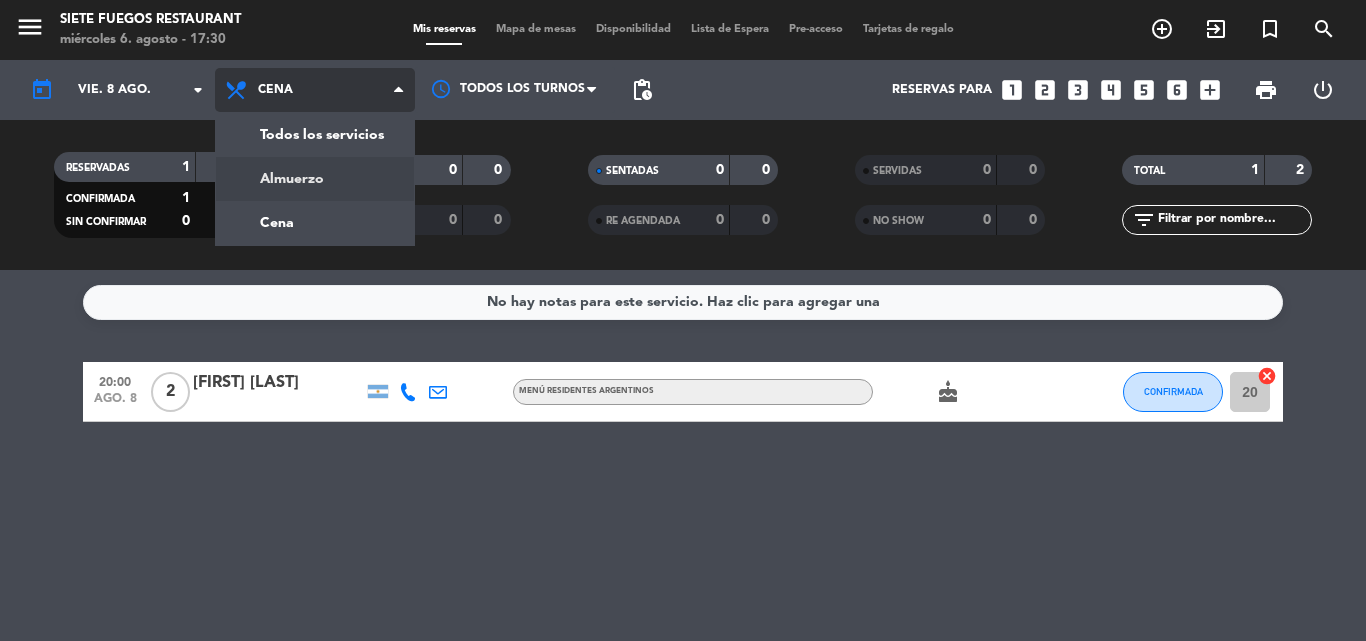 click on "menu  Siete Fuegos Restaurant   miércoles [DAY] [MONTH] - [TIME]   Mis reservas   Mapa de mesas   Disponibilidad   Lista de Espera   Pre-acceso   Tarjetas de regalo  add_circle_outline exit_to_app turned_in_not search today    vie. [DAY] [MONTH] arrow_drop_down  Todos los servicios  Almuerzo  Cena  Cena  Todos los servicios  Almuerzo  Cena Todos los turnos pending_actions  Reservas para   looks_one   looks_two   looks_3   looks_4   looks_5   looks_6   add_box  print  power_settings_new   RESERVADAS   1   2   CONFIRMADA   1   2   SIN CONFIRMAR   0   0   CHECK INS   0   0   CANCELADA   0   0   SENTADAS   0   0   RE AGENDADA   0   0   SERVIDAS   0   0   NO SHOW   0   0   TOTAL   1   2  filter_list" 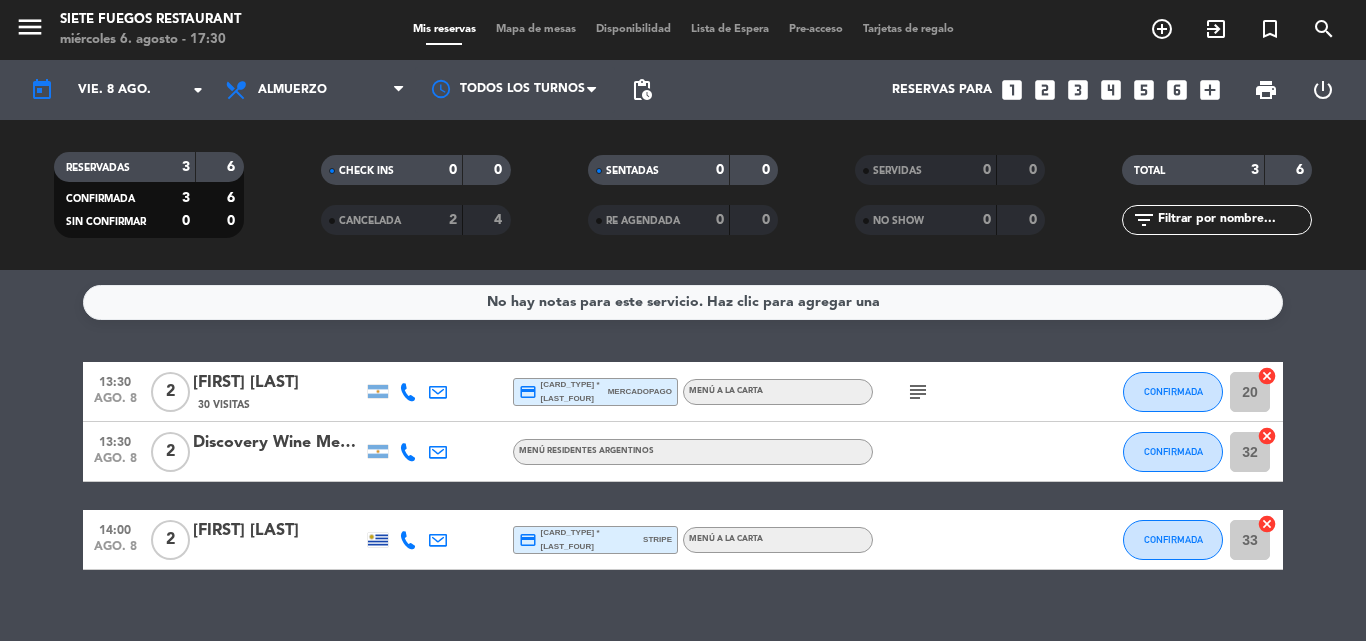 click on "Menú Residentes Argentinos" 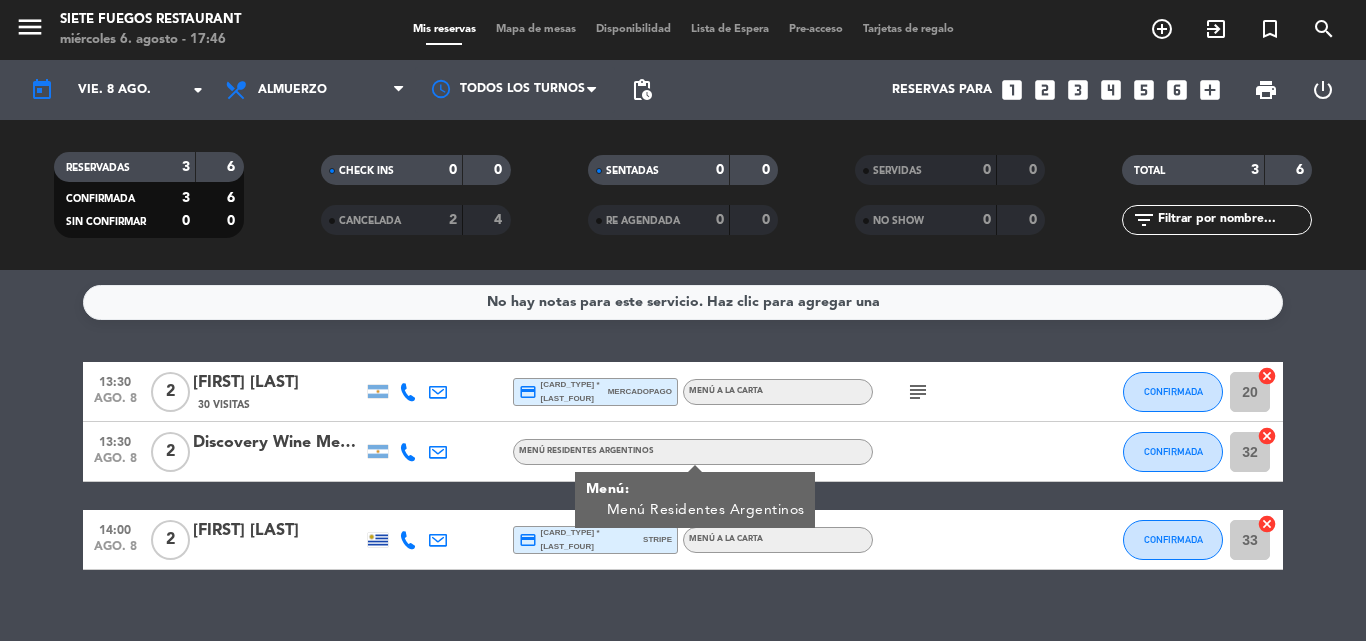 click on "looks_4" at bounding box center (1111, 90) 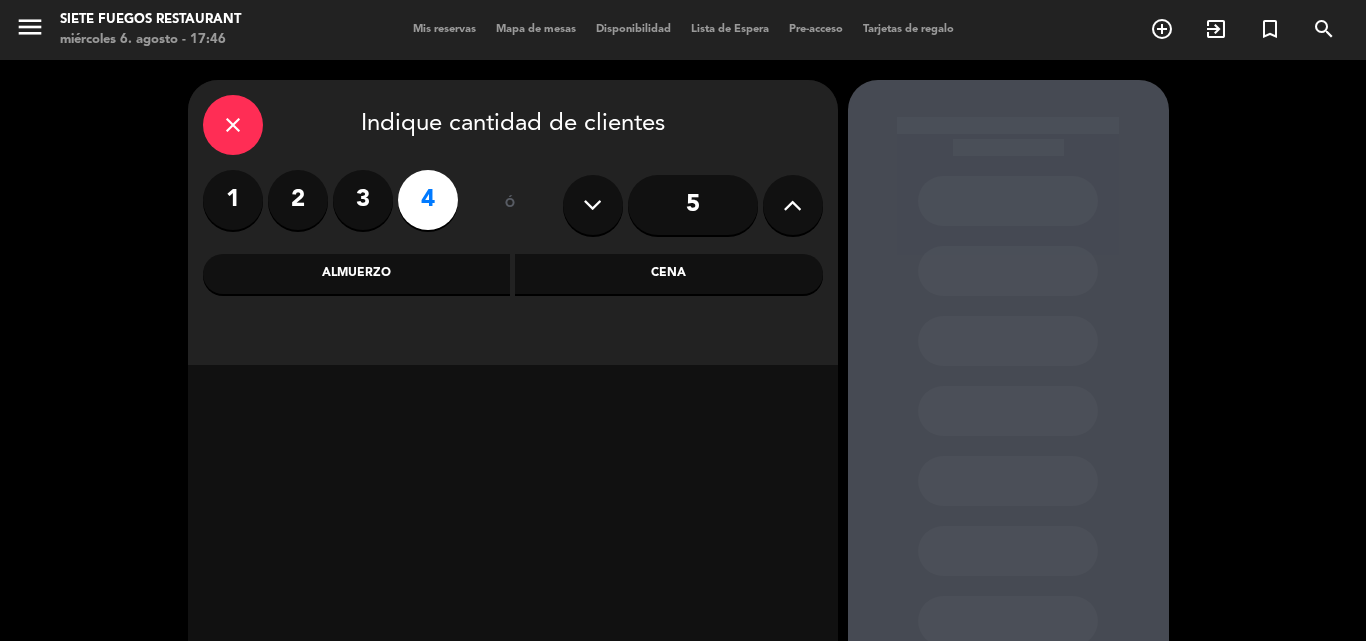 click on "Almuerzo" at bounding box center (357, 274) 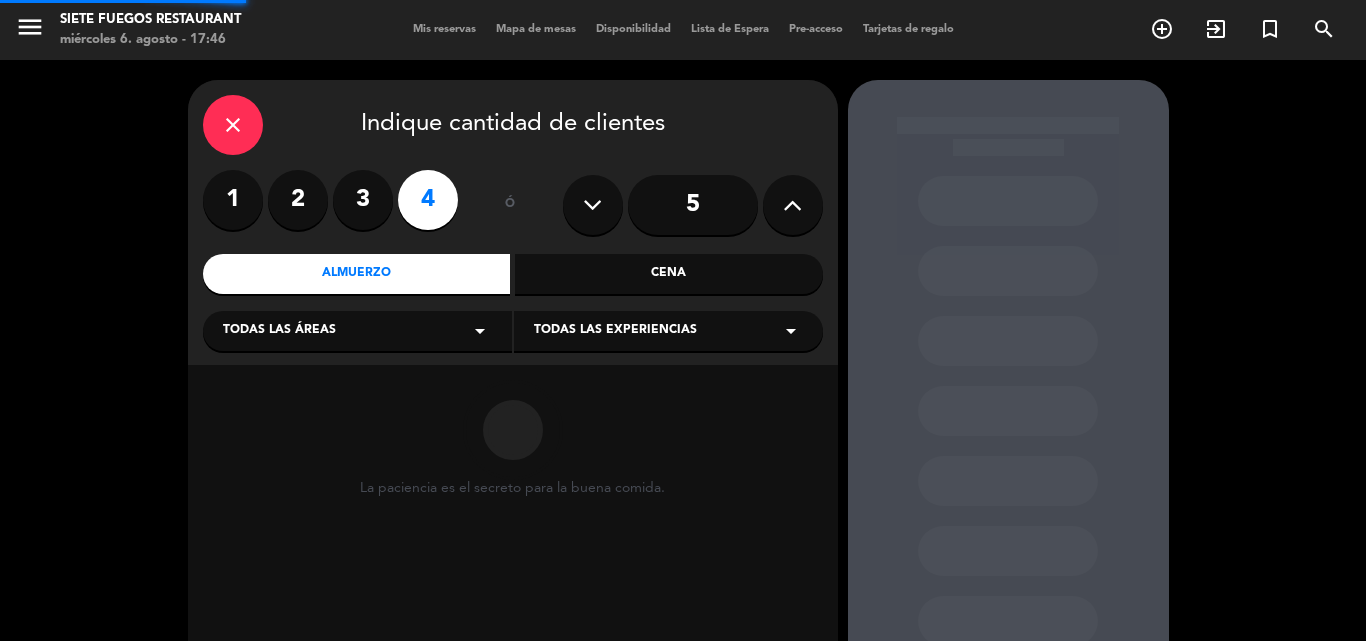 scroll, scrollTop: 135, scrollLeft: 0, axis: vertical 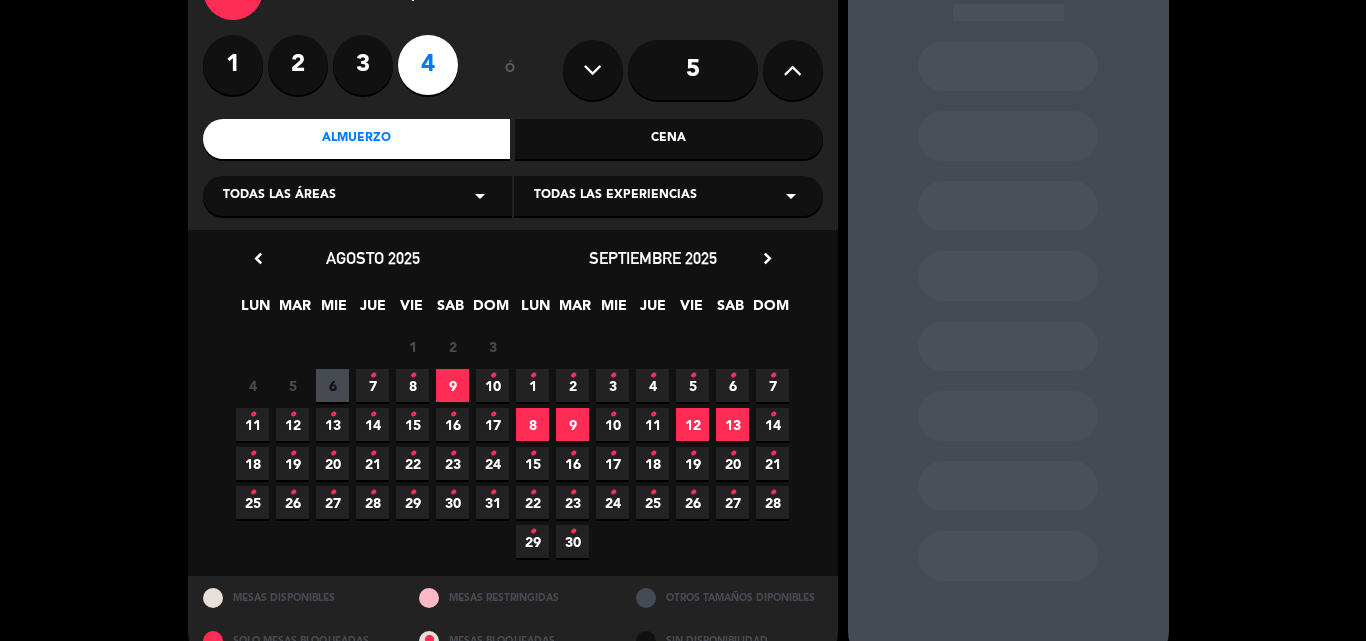 click on "8  •" at bounding box center (412, 385) 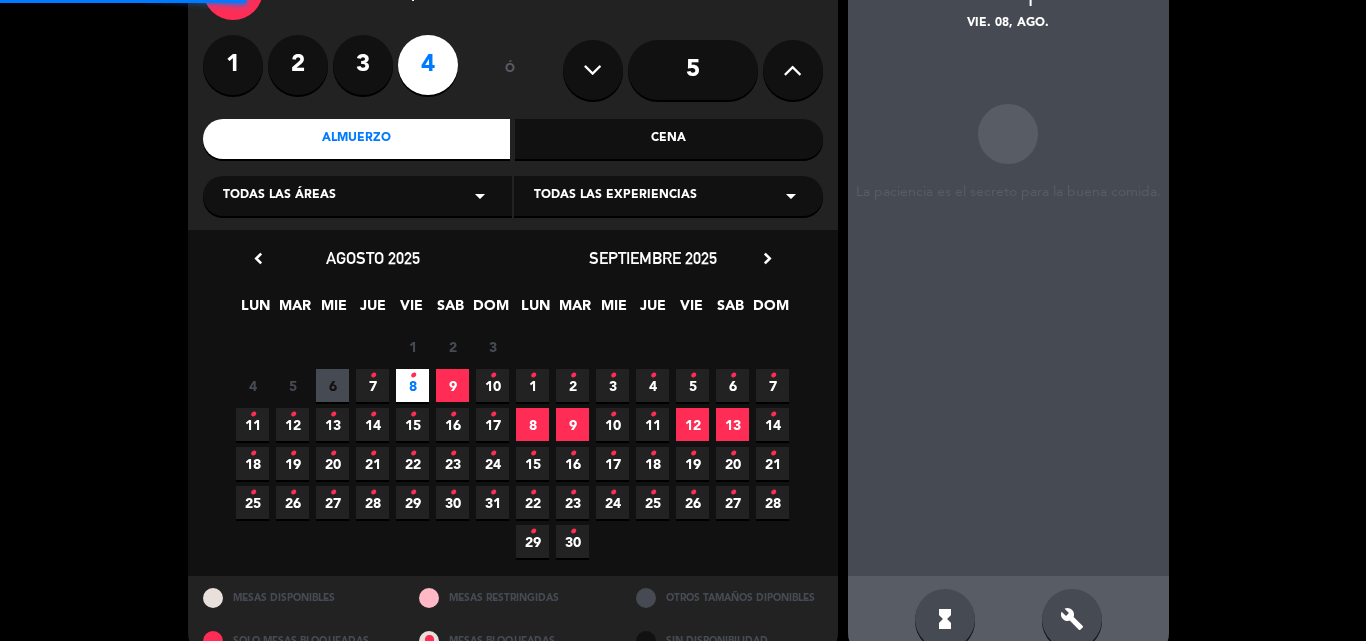 scroll, scrollTop: 80, scrollLeft: 0, axis: vertical 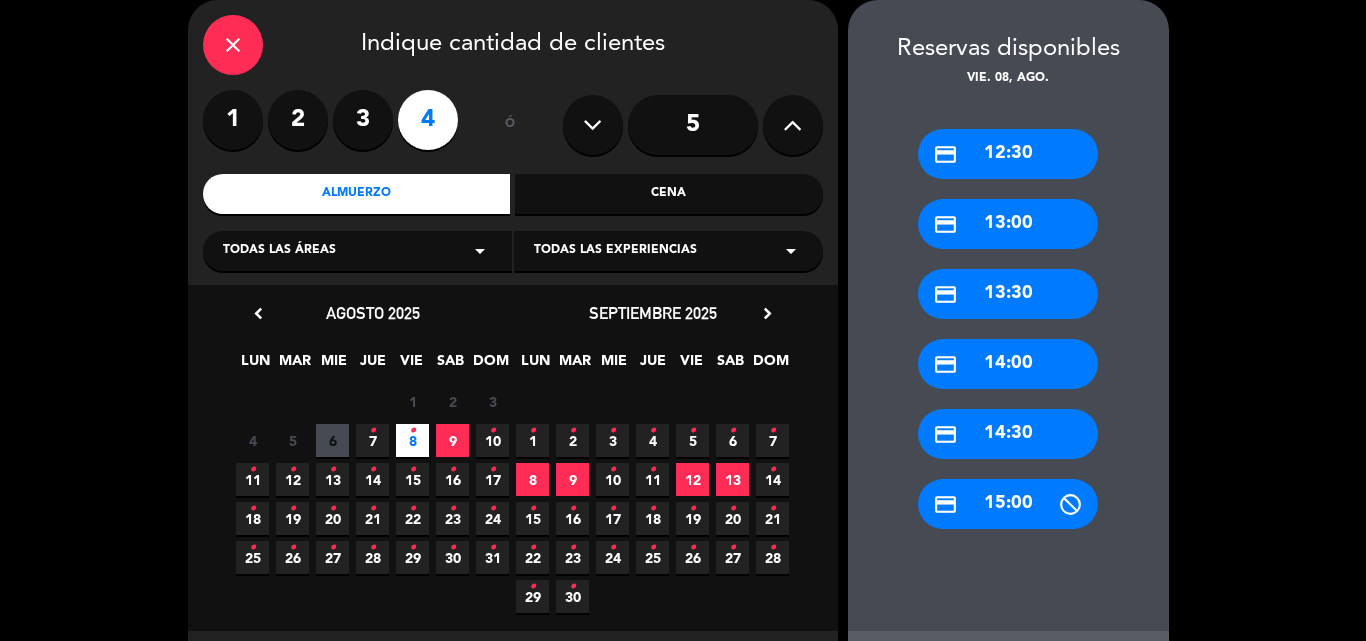 click on "credit_card  13:00" at bounding box center (1008, 224) 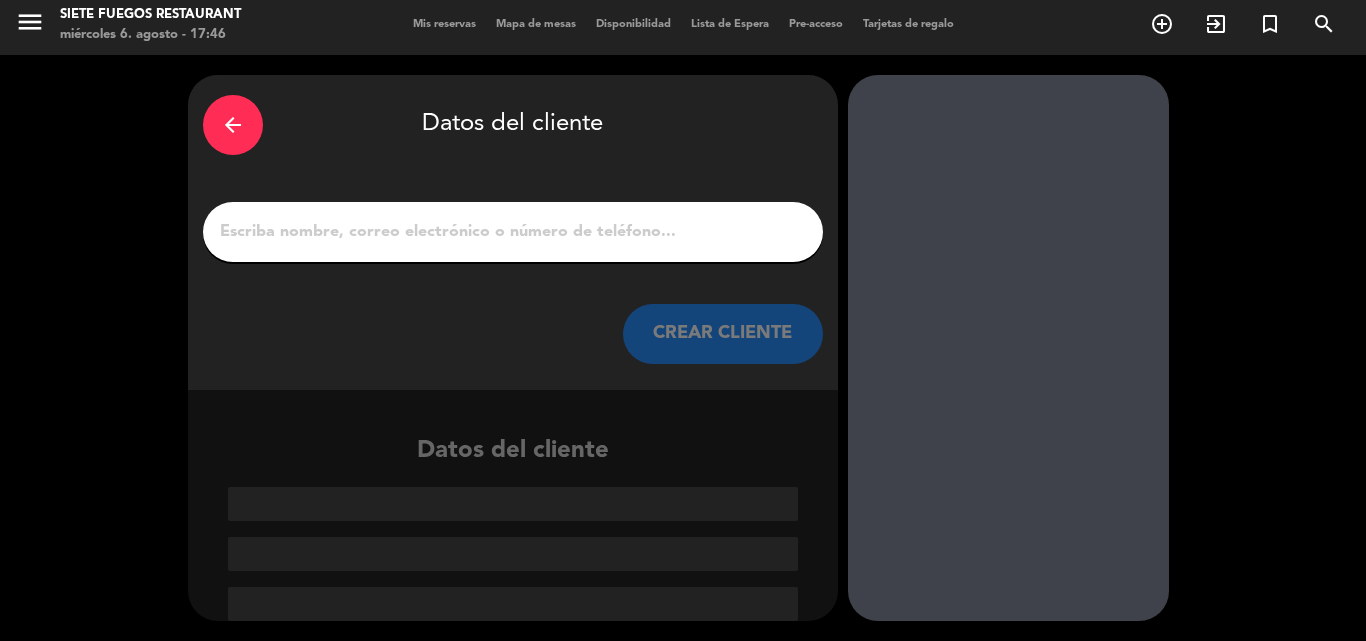 click on "1" at bounding box center [513, 232] 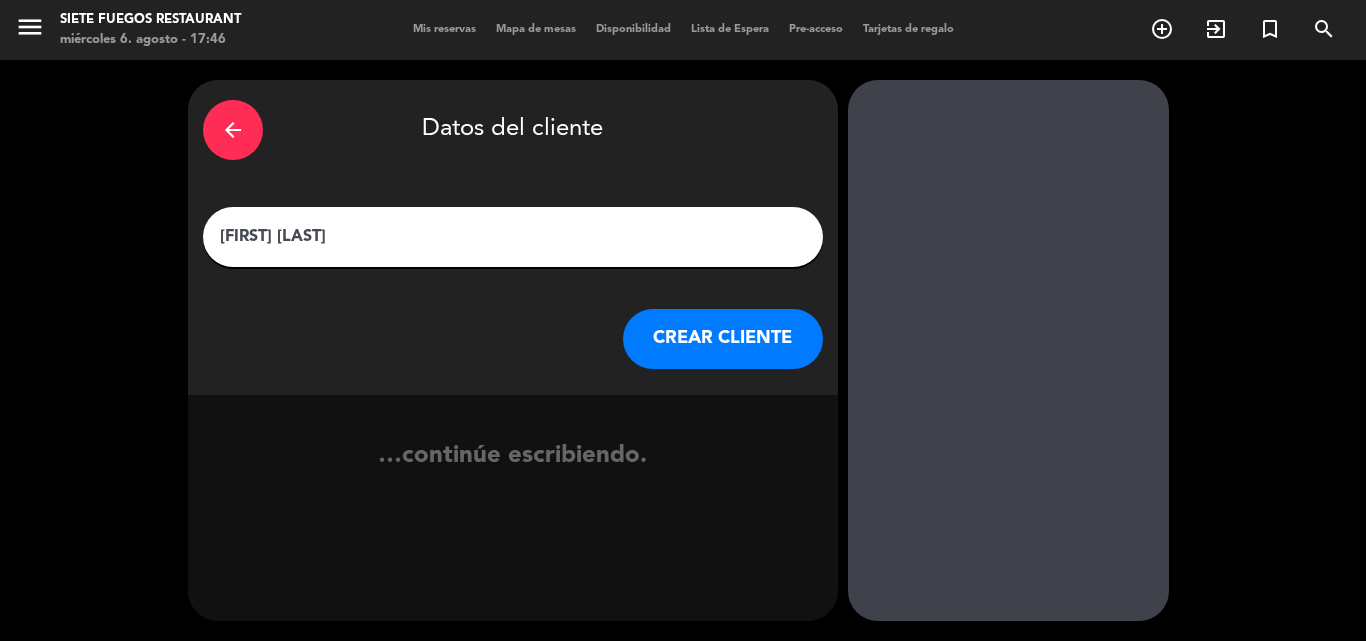 scroll, scrollTop: 0, scrollLeft: 0, axis: both 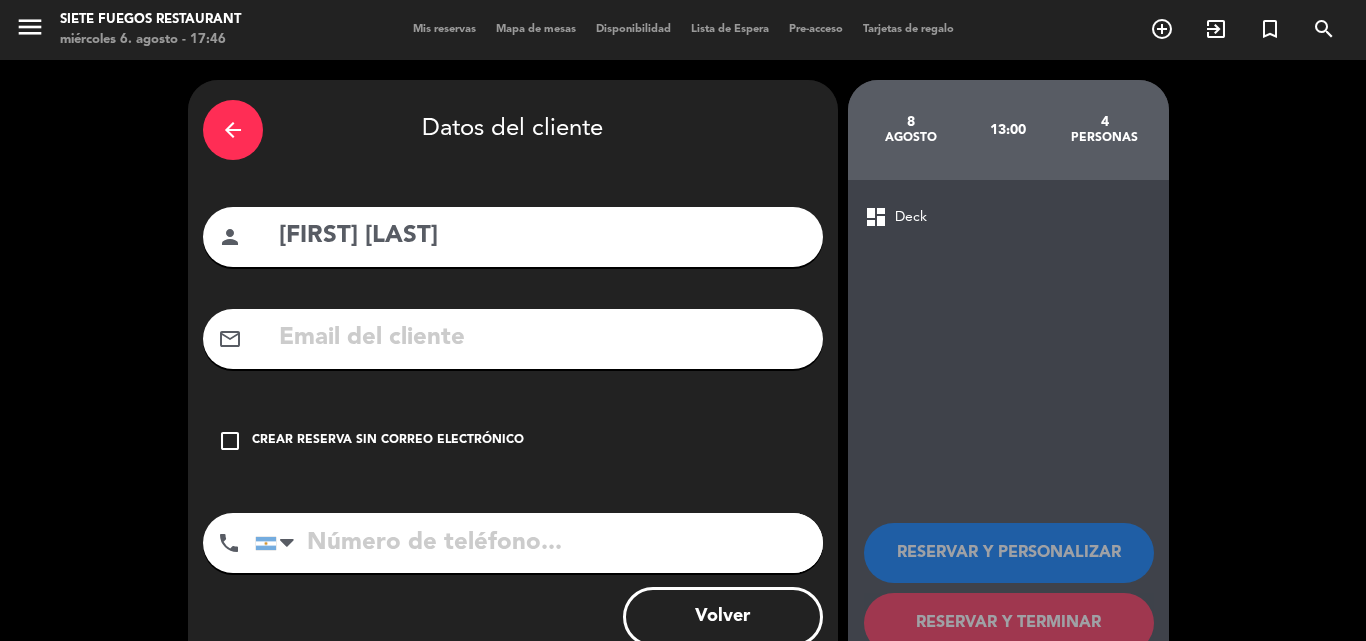 click on "Crear reserva sin correo electrónico" at bounding box center (388, 441) 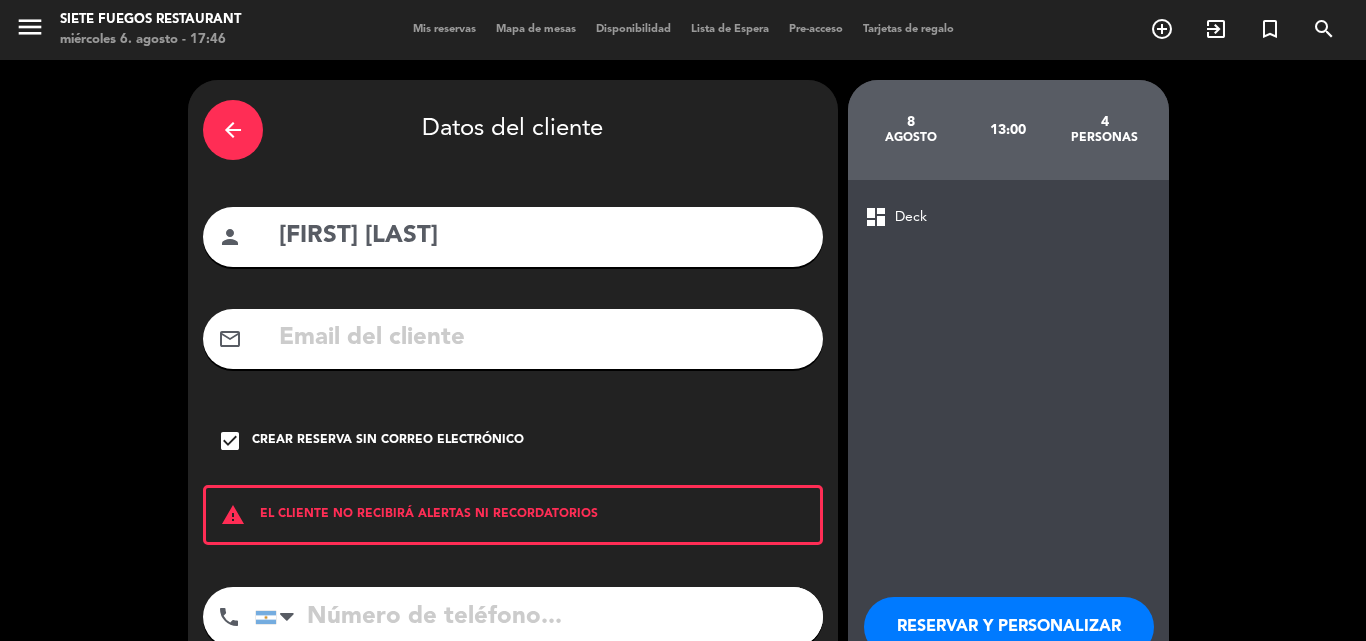 scroll, scrollTop: 130, scrollLeft: 0, axis: vertical 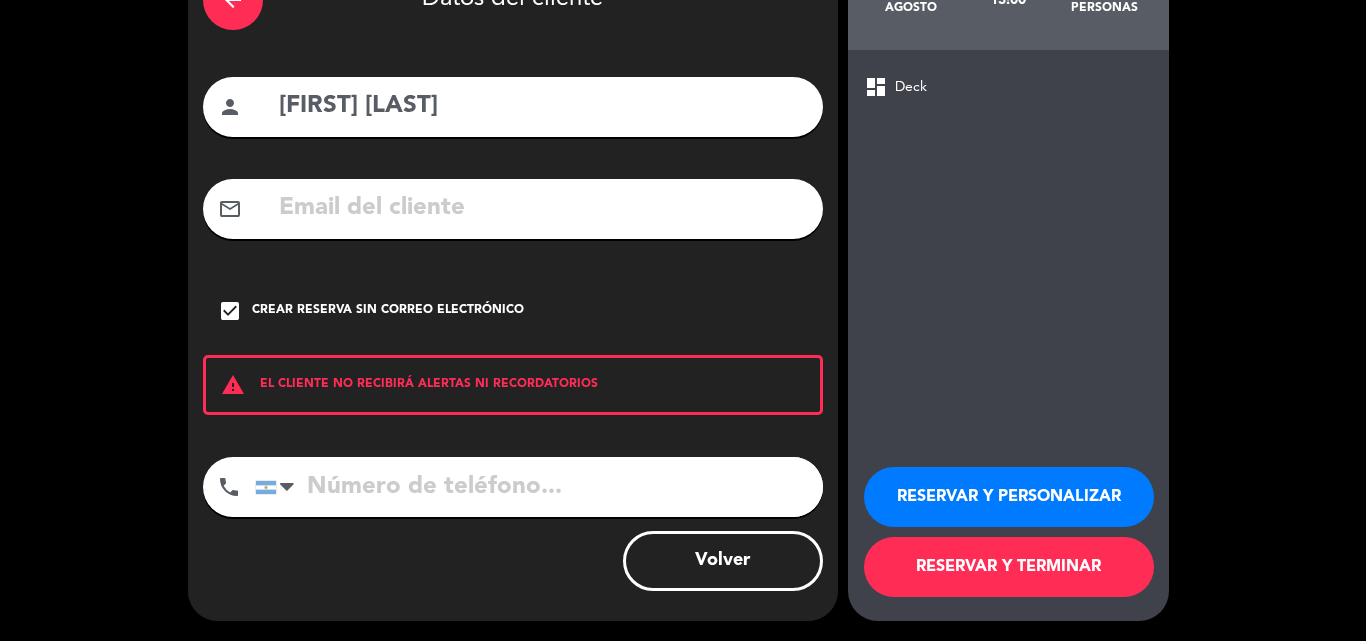 click on "RESERVAR Y PERSONALIZAR" at bounding box center (1009, 497) 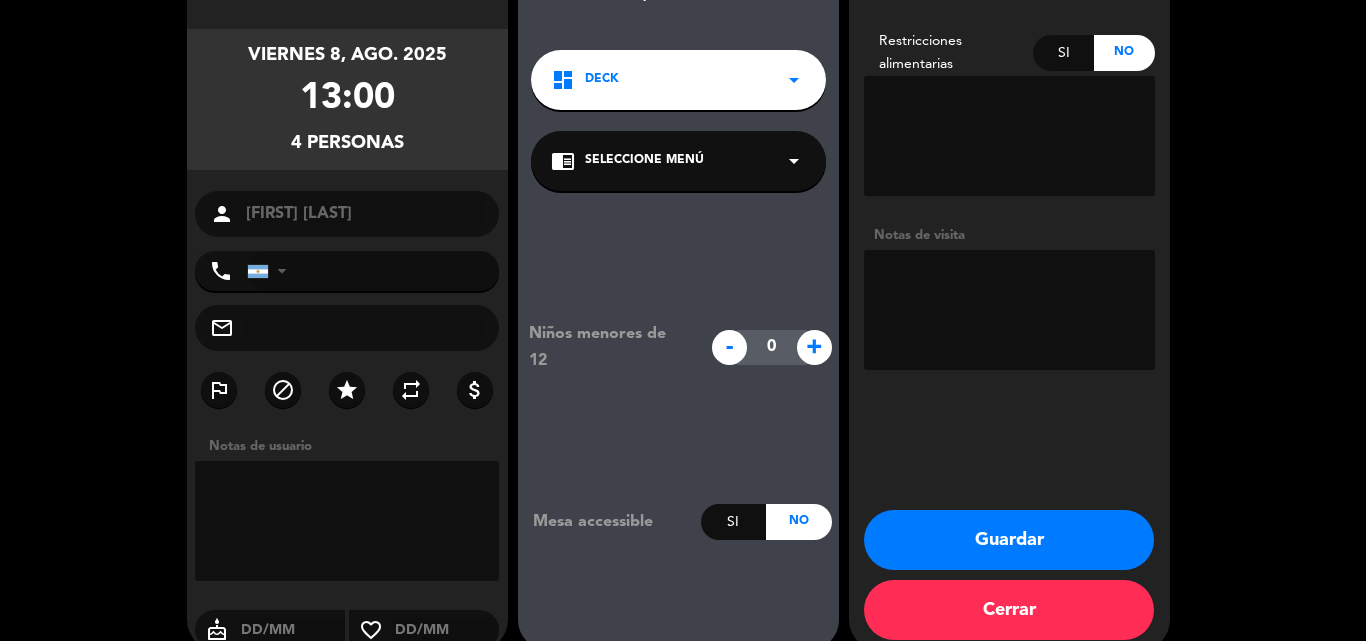 scroll, scrollTop: 80, scrollLeft: 0, axis: vertical 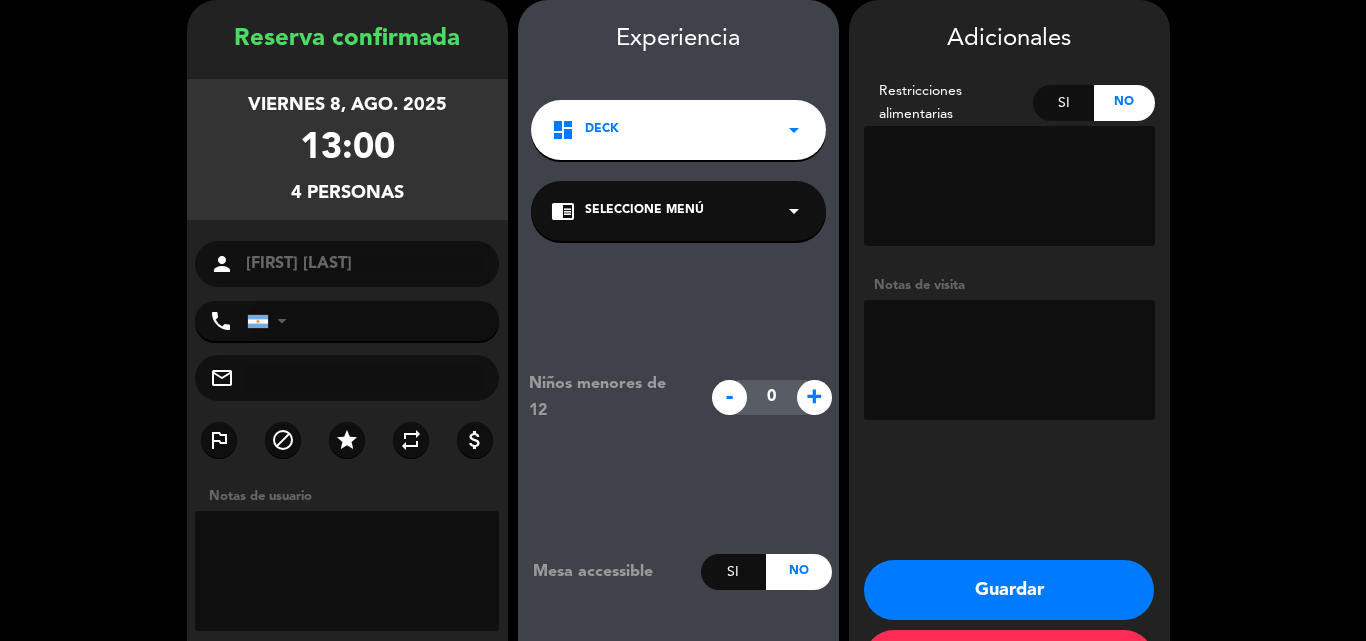 click at bounding box center (1009, 360) 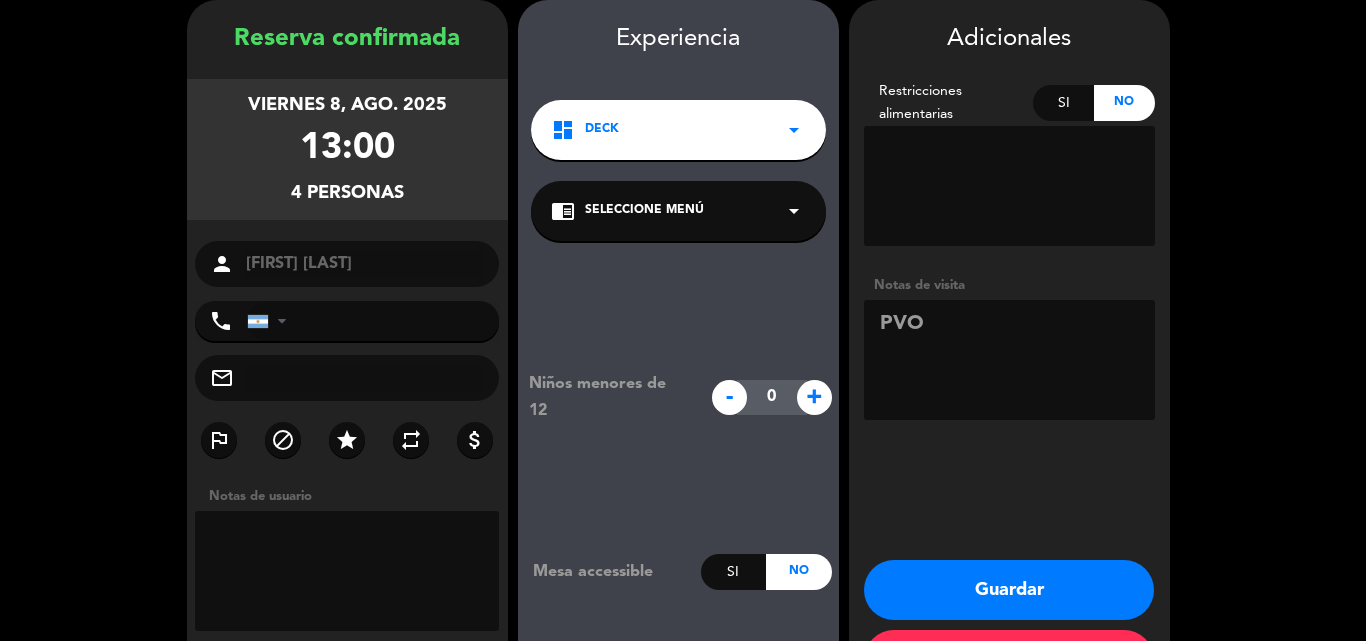 type on "PVO" 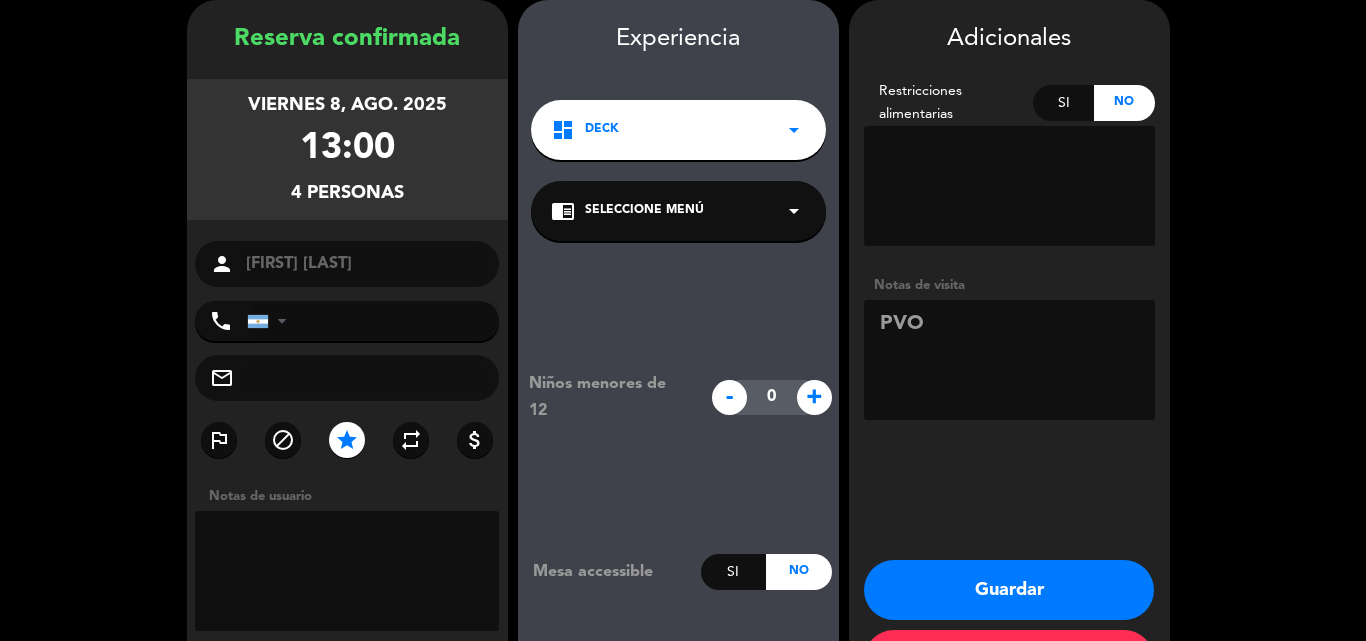 click on "chrome_reader_mode   Seleccione Menú   arrow_drop_down" at bounding box center [678, 211] 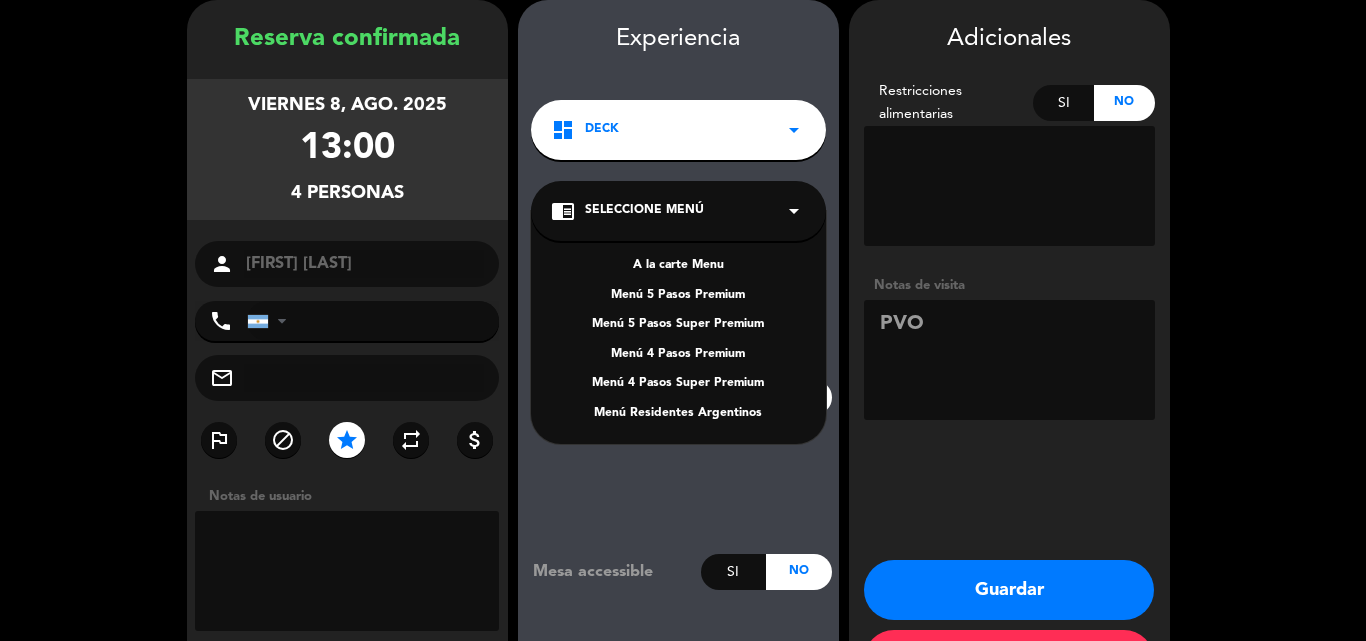 click on "A la carte Menu   Menú 5 Pasos Premium   Menú 5 Pasos Super Premium   Menú 4 Pasos Premium   Menú 4 Pasos Super Premium   Menú Residentes Argentinos" at bounding box center (678, 327) 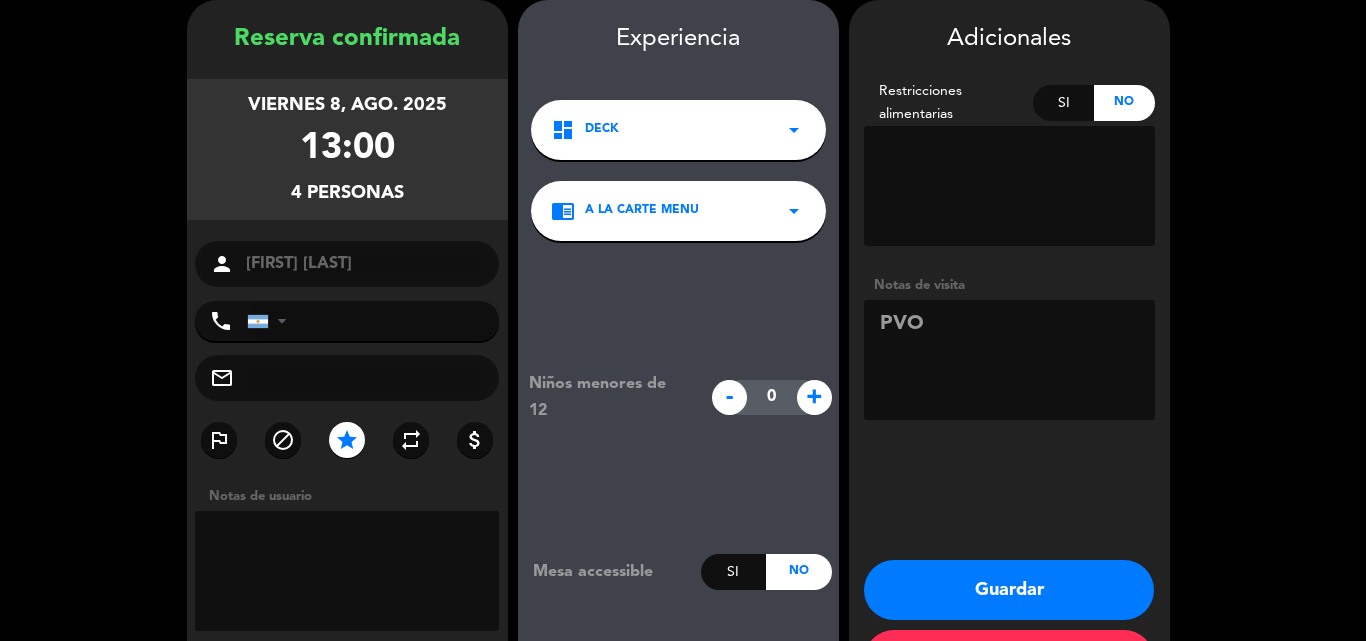 scroll, scrollTop: 159, scrollLeft: 0, axis: vertical 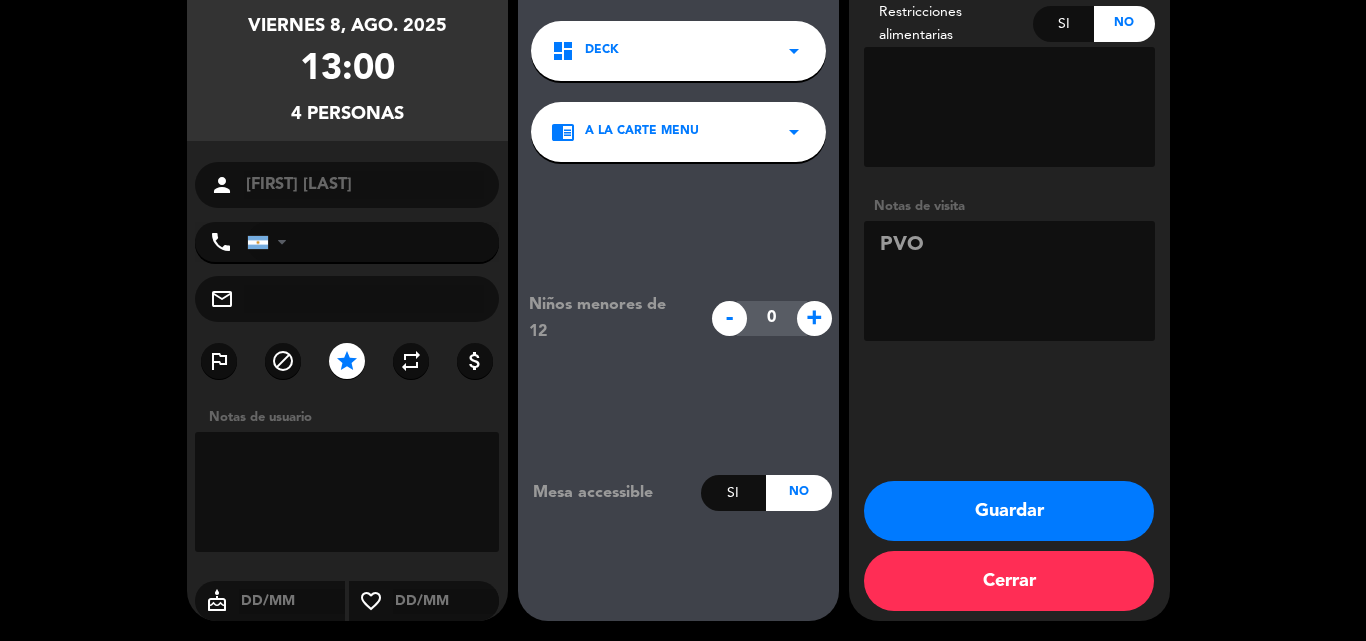 click on "Guardar" at bounding box center [1009, 511] 